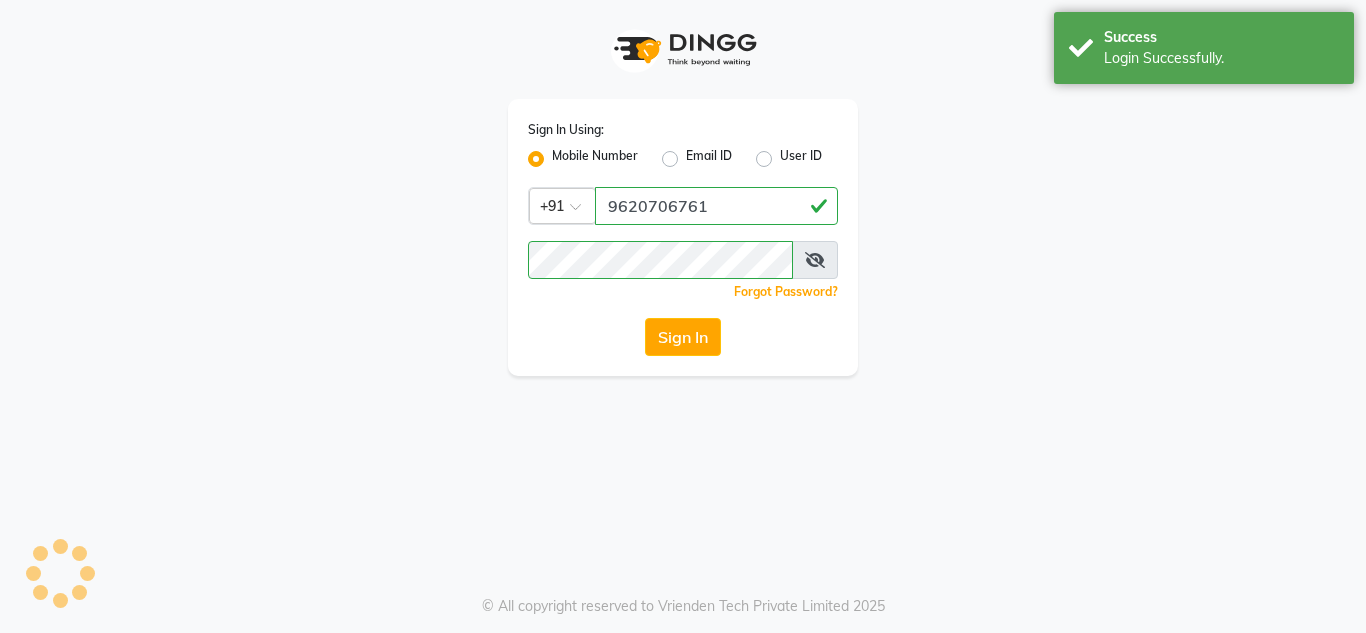 scroll, scrollTop: 0, scrollLeft: 0, axis: both 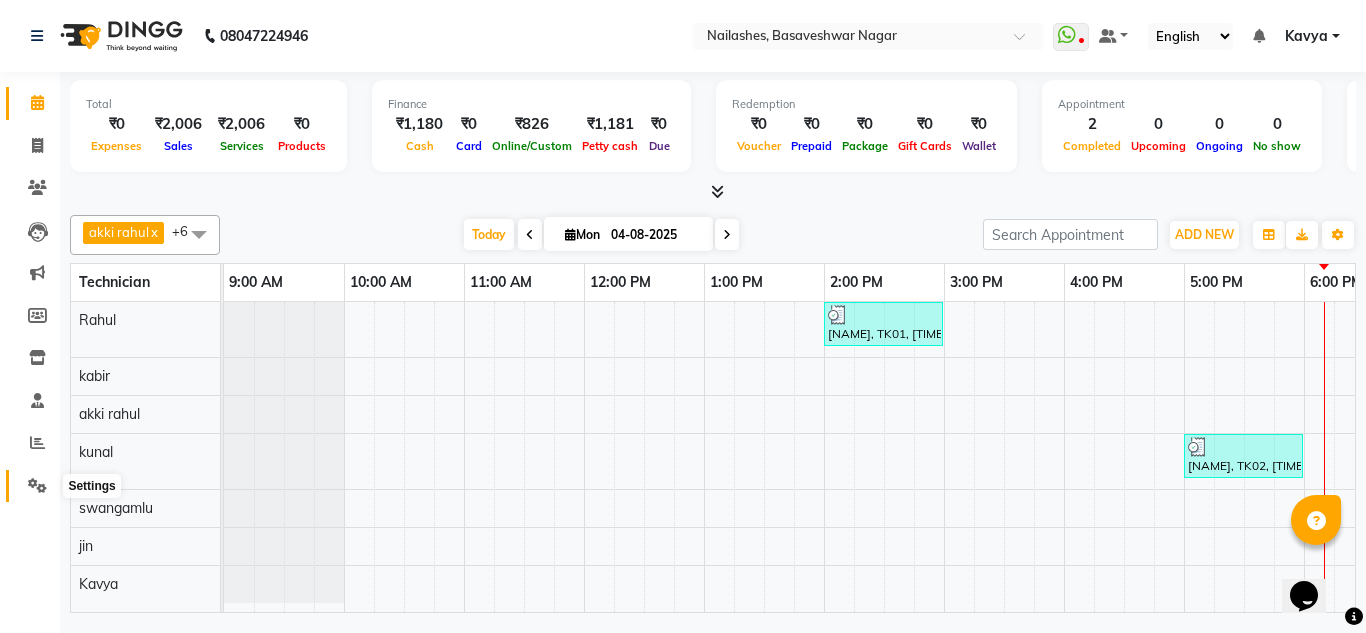 click 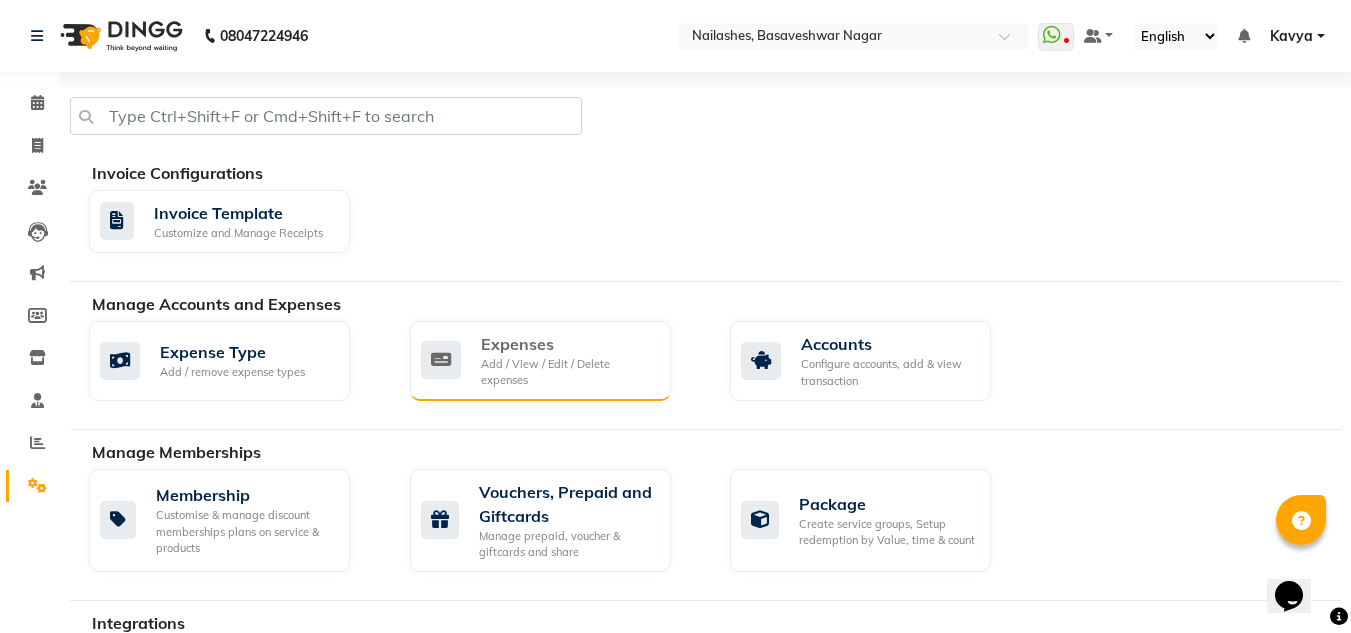 click on "Expenses" 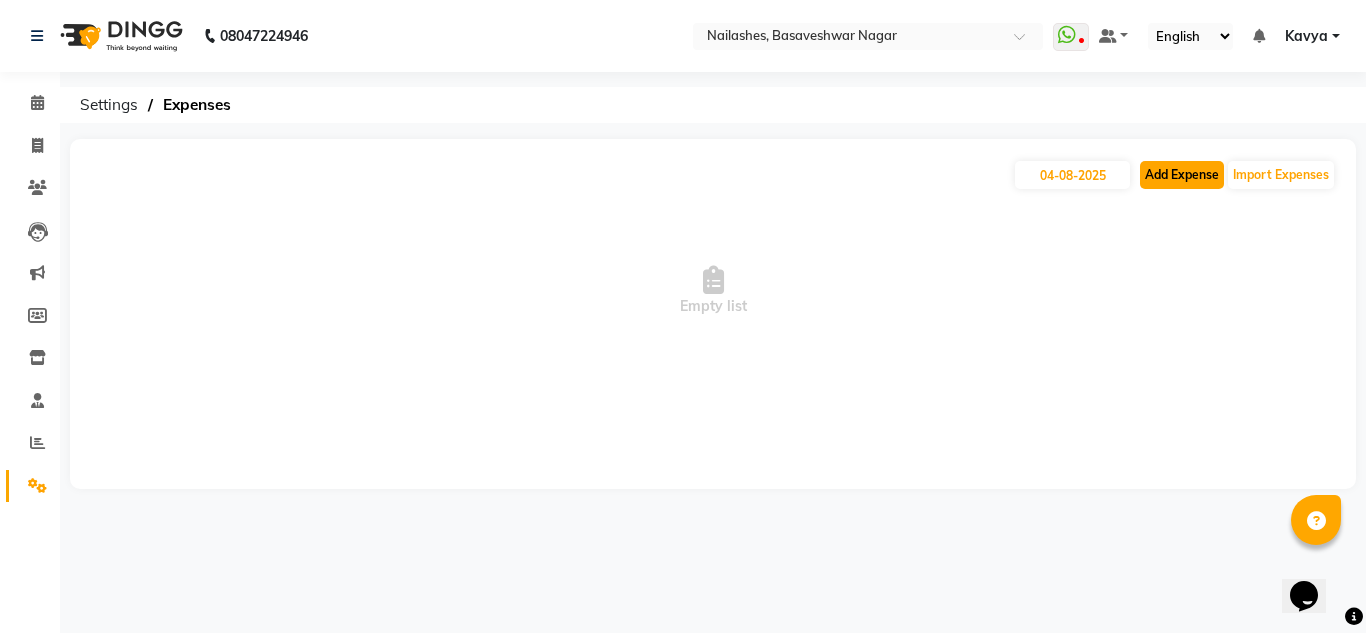 click on "Add Expense" 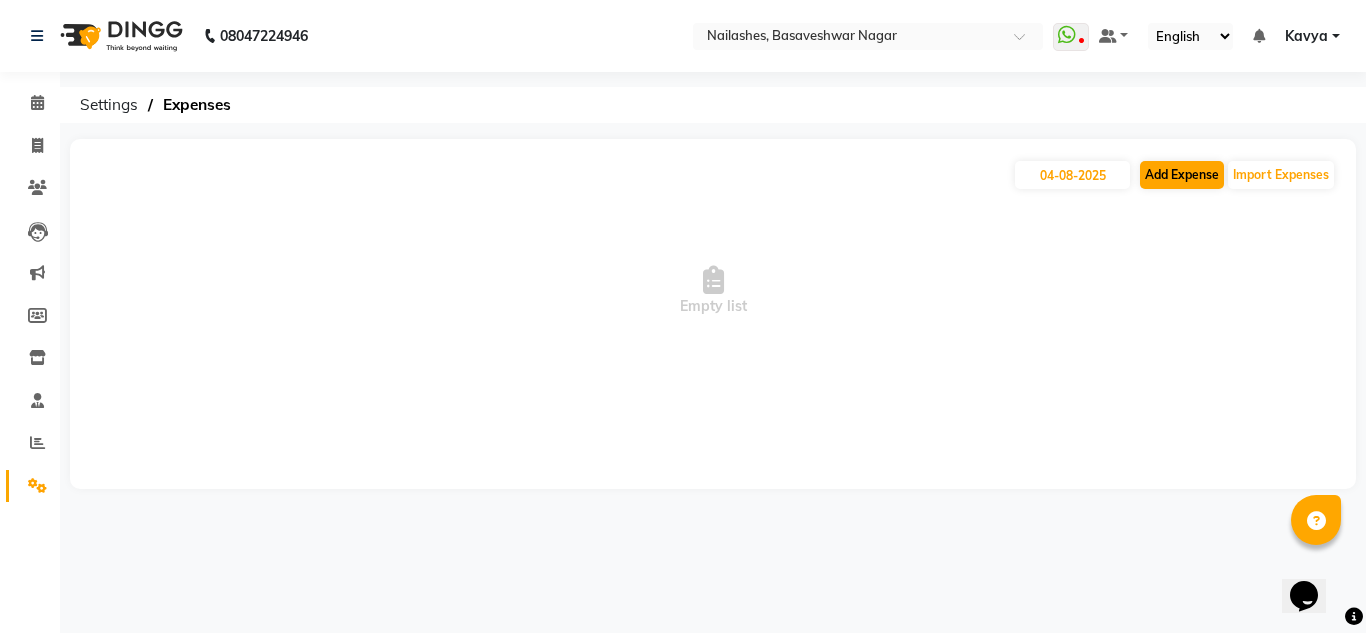 select on "1" 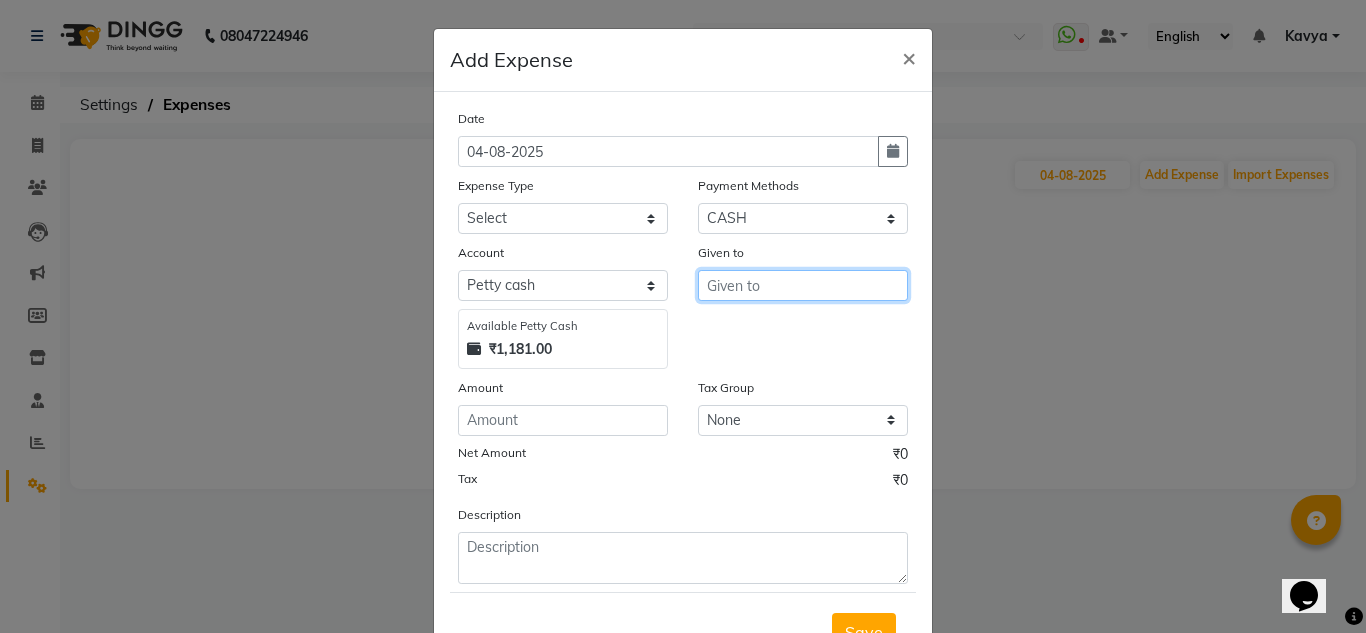 click at bounding box center (803, 285) 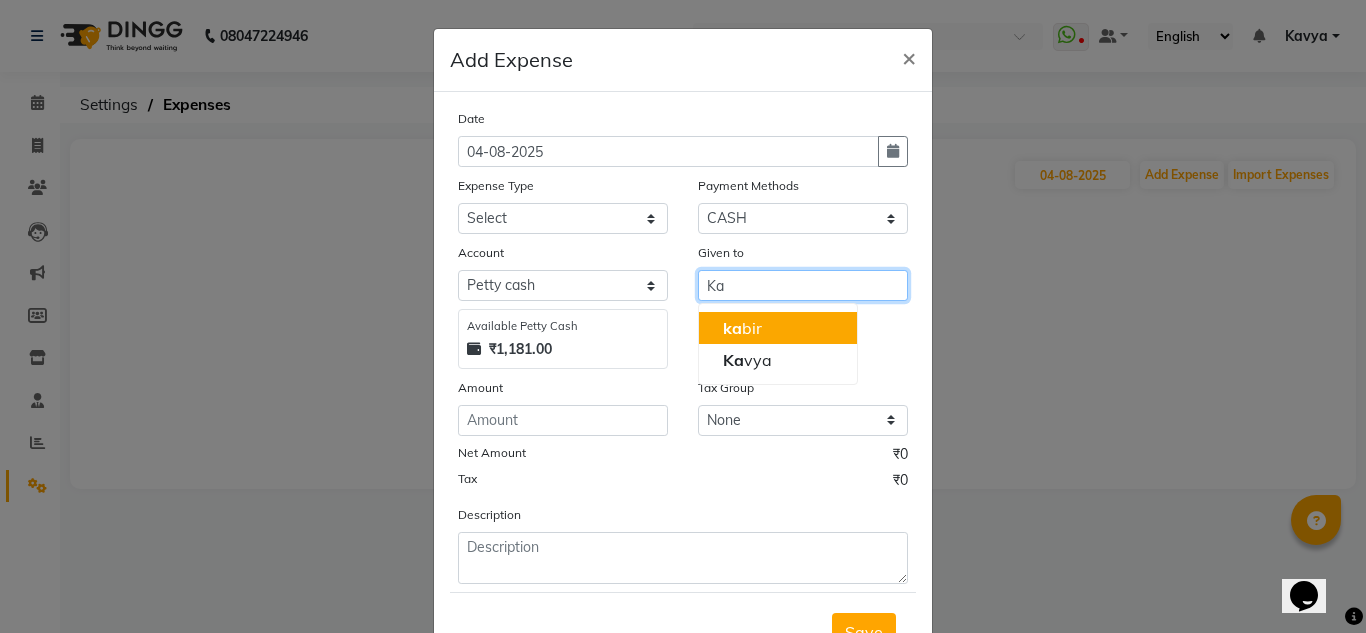 type on "K" 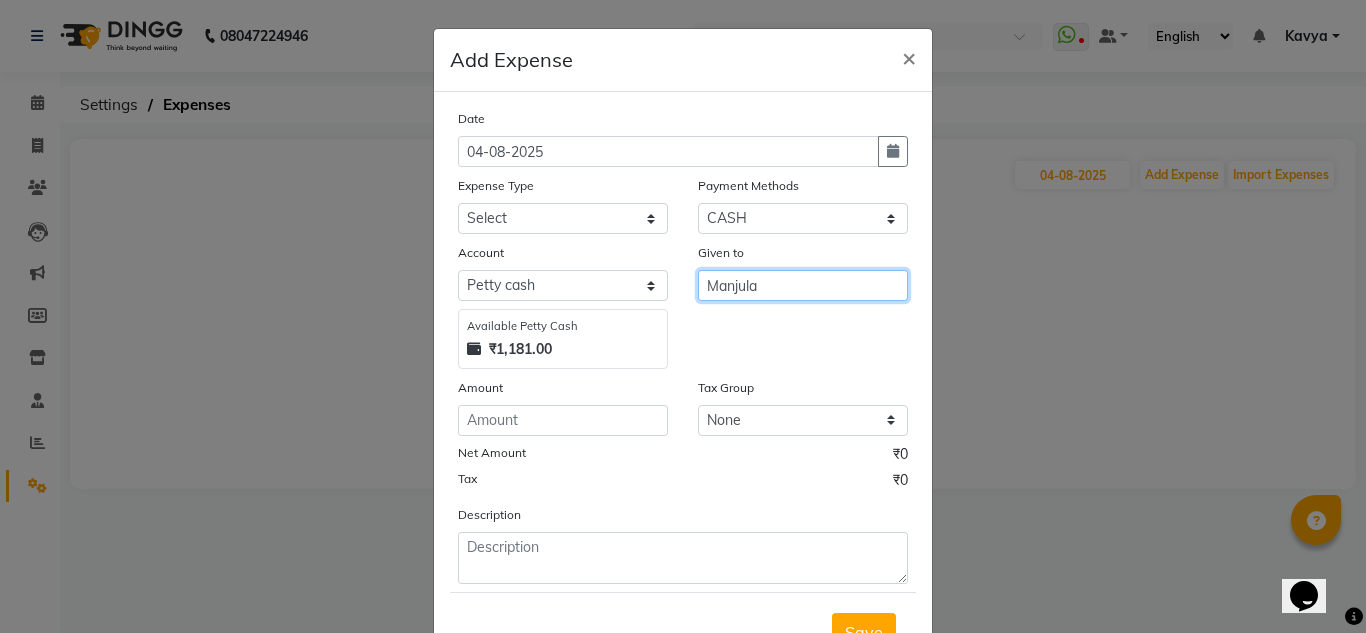 type on "Manjula" 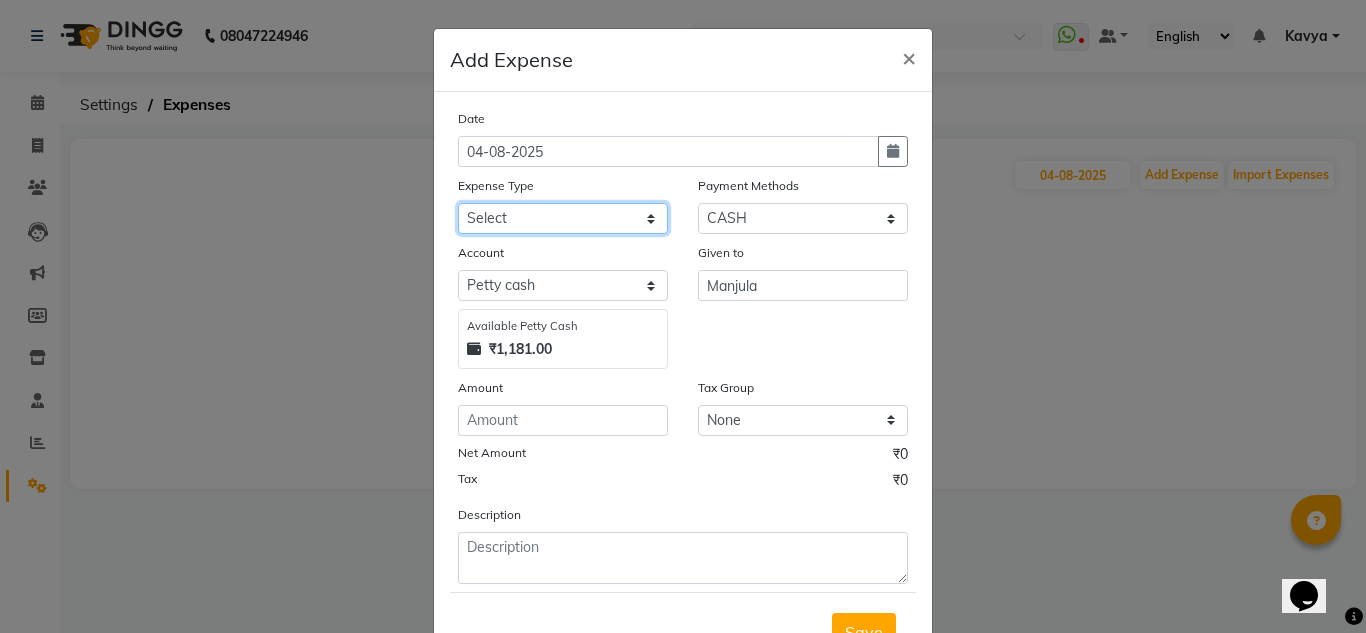click on "Select acetone Advance Salary bank deposite BBMP Beauty products Bed charges BIRTHDAY CAKE Bonus Carpenter CASH EXPENSE VOUCHER Cash handover chocolate for store cleaning things Client Refreshment coconut water for clients COFFEE coffee cup coffee powder Commission Conveyance Cotton Courier decoration Diesel for generator Donation Drinking Water Electricity Eyelashes return Face mask floor cleaner flowers daily garbage generator diesel green tea GST handover HANDWASH House Keeping Material House keeping Salary Incentive Internet Bill juice LAUNDRY Maintainance Marketing Medical Membership Milk Milk miscelleneous Naturals salon NEWSPAPER O T Other Pantry PETROL Phone Bill Plants plumber pooja items Porter priest Product Purchase product return Product sale puja items RAPIDO Refund Rent Shop Rent Staff Accommodation Royalty Salary Staff cab charges Staff dinner Staff Flight Ticket Staff  Hiring from another Branch Staff Snacks Stationary STORE OPENING CHARGE sugar sweets TEAM DINNER TIPS Tissue Transgender" 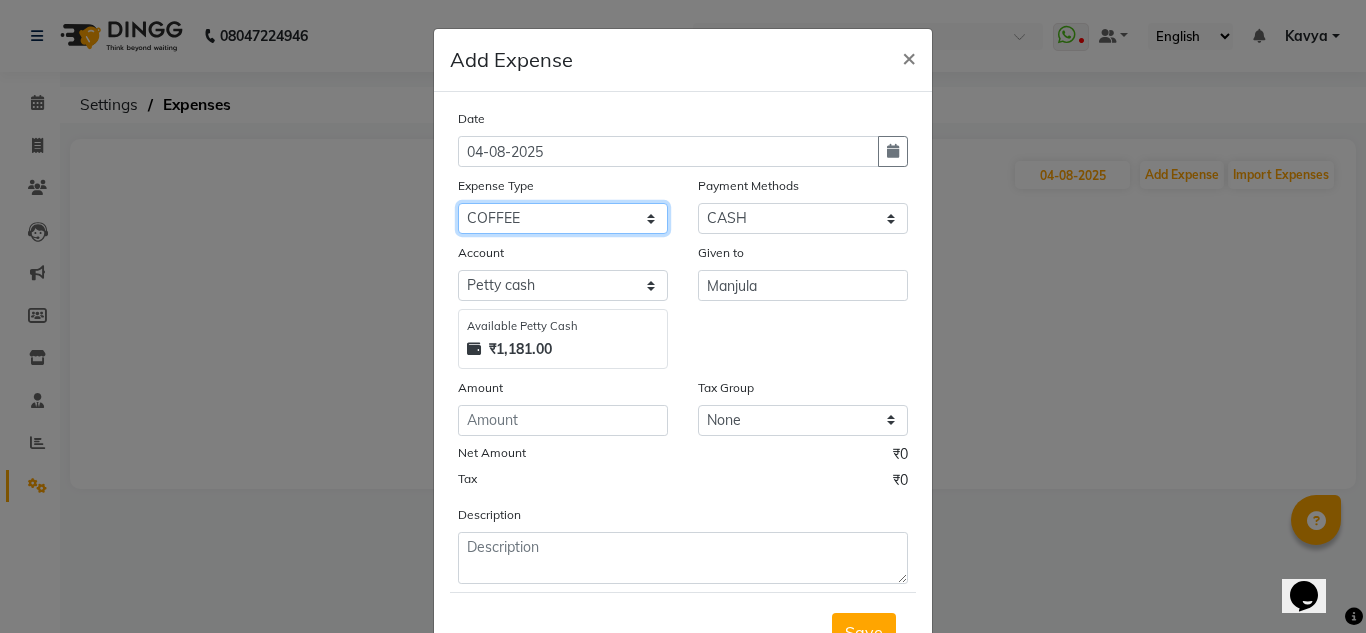 click on "Select acetone Advance Salary bank deposite BBMP Beauty products Bed charges BIRTHDAY CAKE Bonus Carpenter CASH EXPENSE VOUCHER Cash handover chocolate for store cleaning things Client Refreshment coconut water for clients COFFEE coffee cup coffee powder Commission Conveyance Cotton Courier decoration Diesel for generator Donation Drinking Water Electricity Eyelashes return Face mask floor cleaner flowers daily garbage generator diesel green tea GST handover HANDWASH House Keeping Material House keeping Salary Incentive Internet Bill juice LAUNDRY Maintainance Marketing Medical Membership Milk Milk miscelleneous Naturals salon NEWSPAPER O T Other Pantry PETROL Phone Bill Plants plumber pooja items Porter priest Product Purchase product return Product sale puja items RAPIDO Refund Rent Shop Rent Staff Accommodation Royalty Salary Staff cab charges Staff dinner Staff Flight Ticket Staff  Hiring from another Branch Staff Snacks Stationary STORE OPENING CHARGE sugar sweets TEAM DINNER TIPS Tissue Transgender" 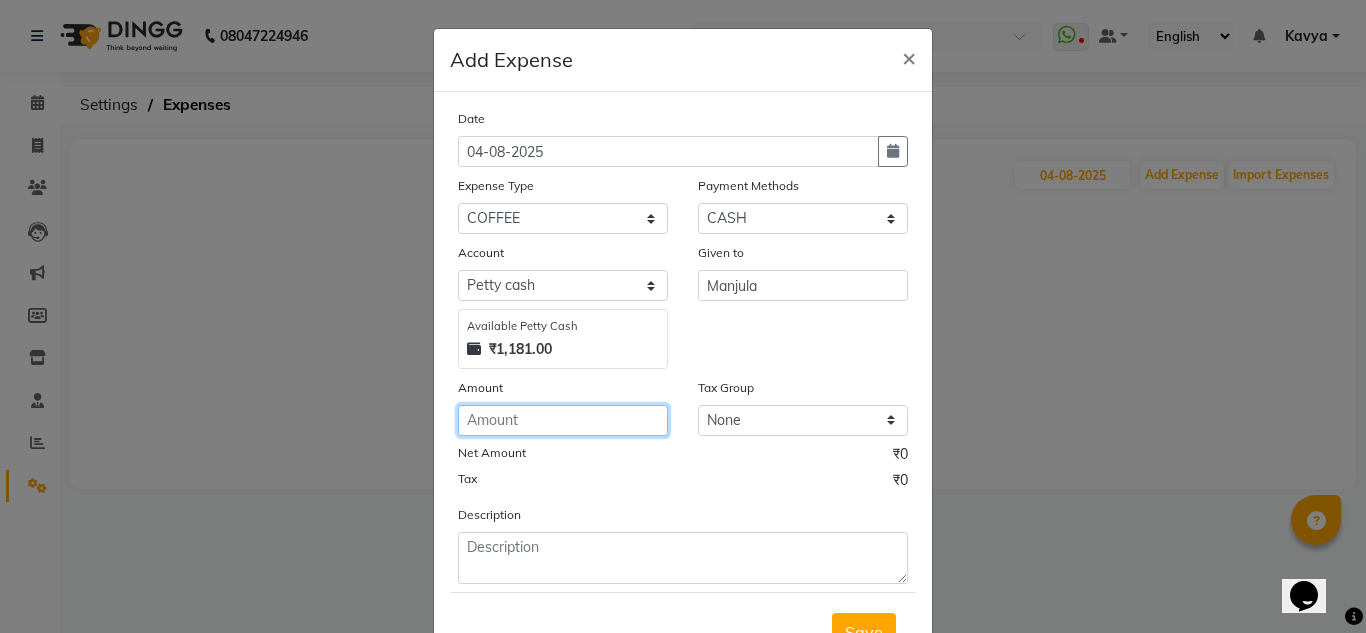 click 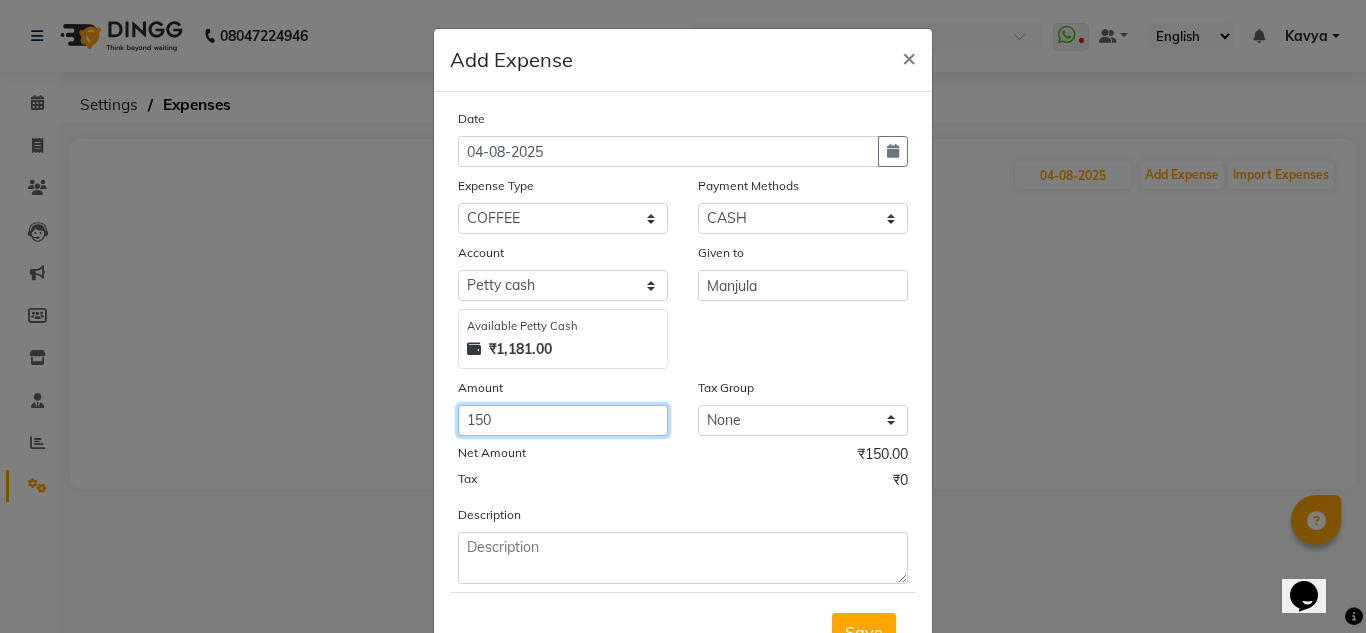 type on "150" 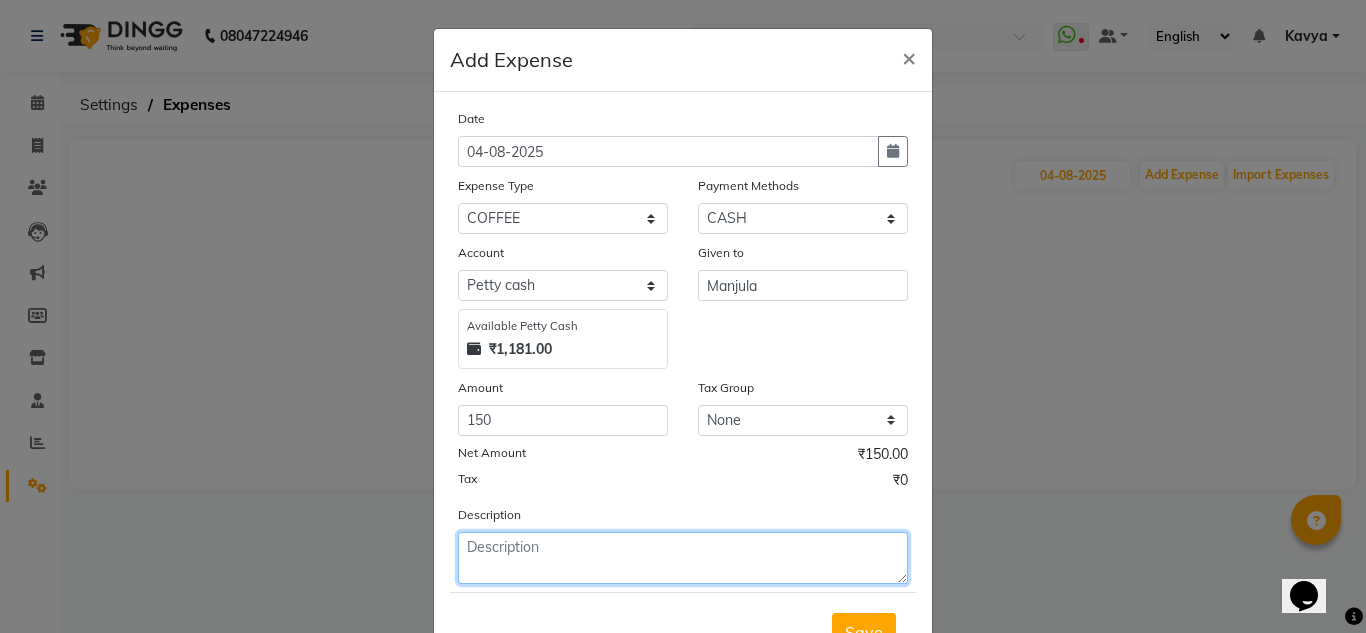 click 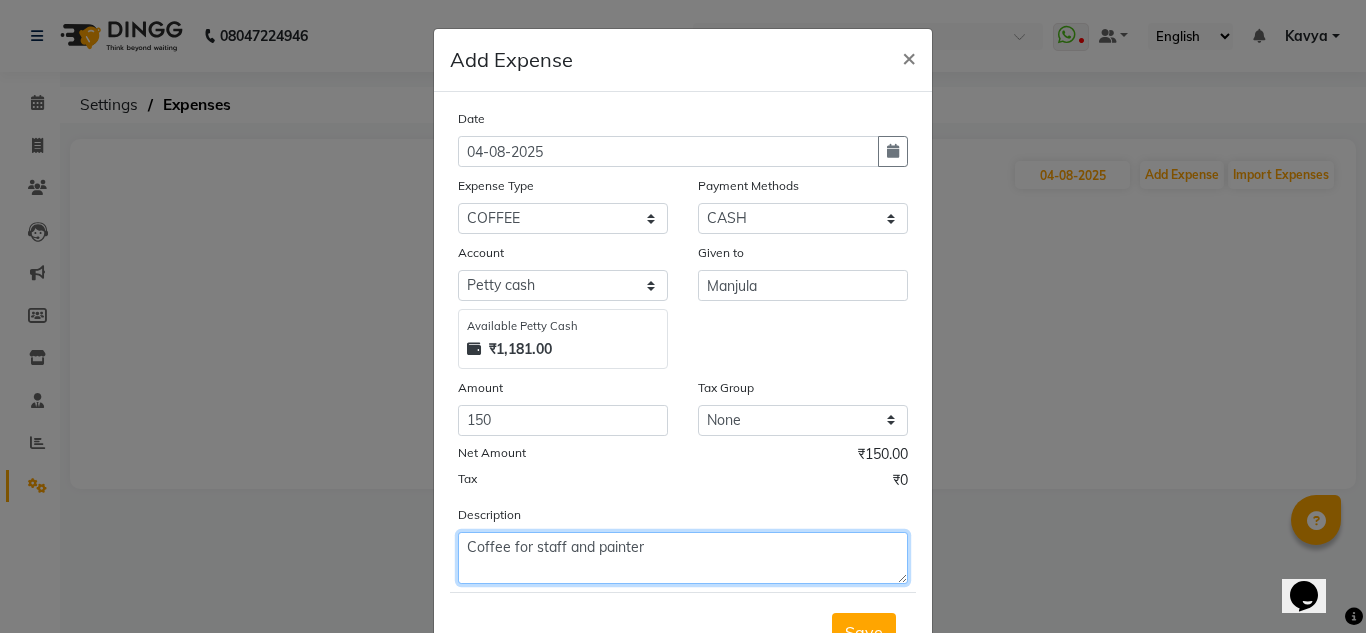 scroll, scrollTop: 83, scrollLeft: 0, axis: vertical 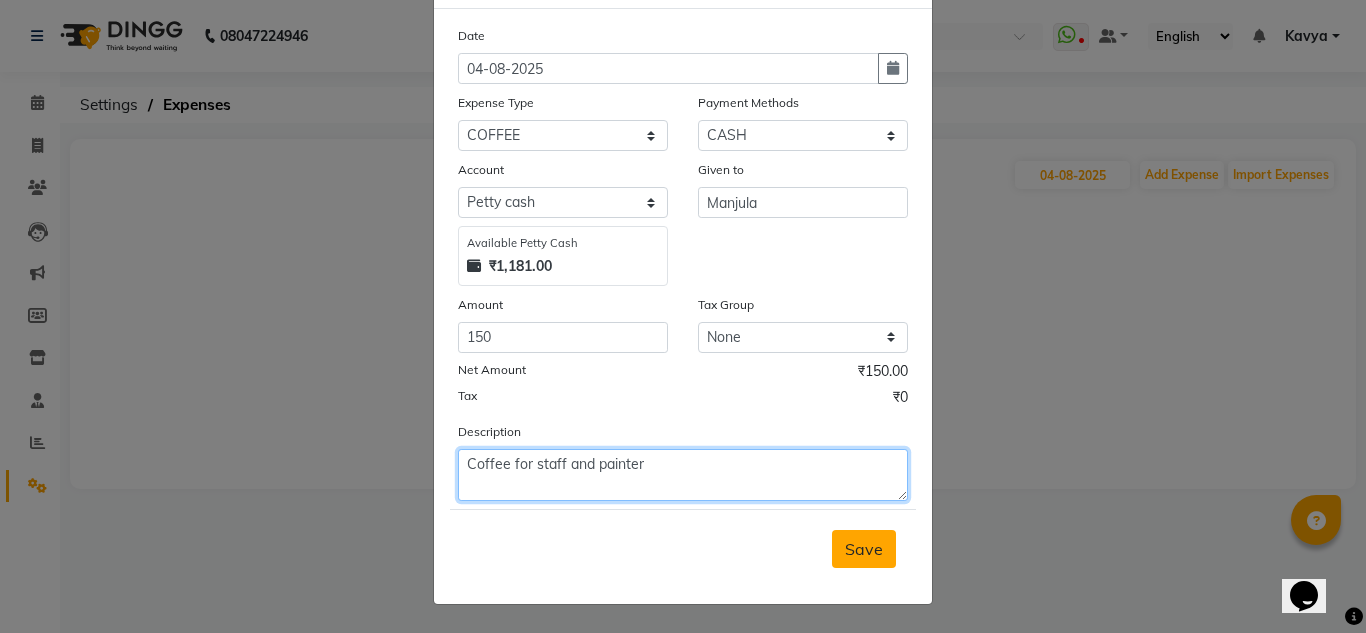 type on "Coffee for staff and painter" 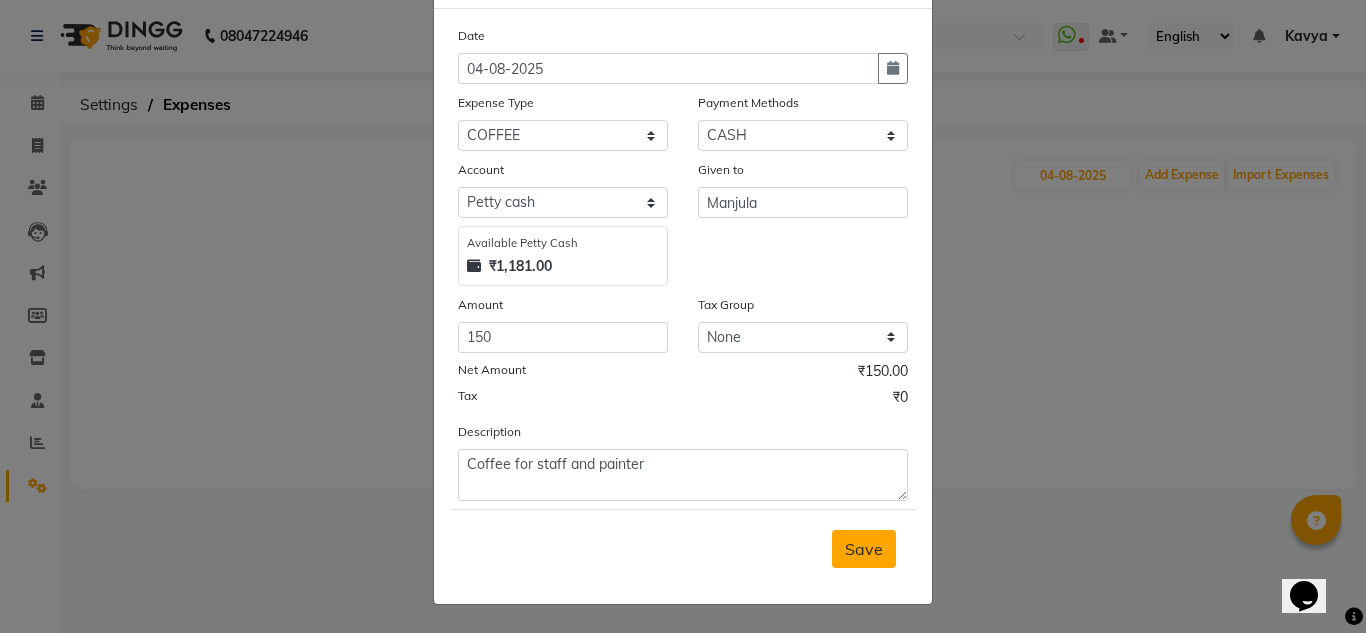 click on "Save" at bounding box center (864, 549) 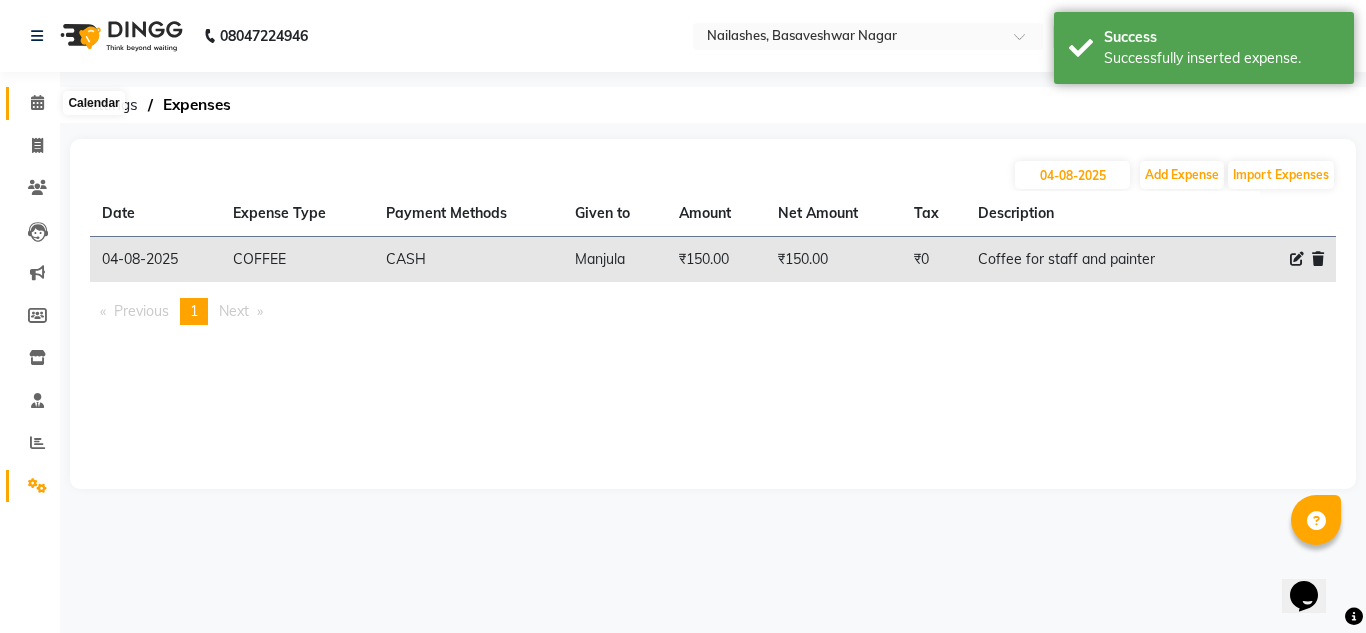 click 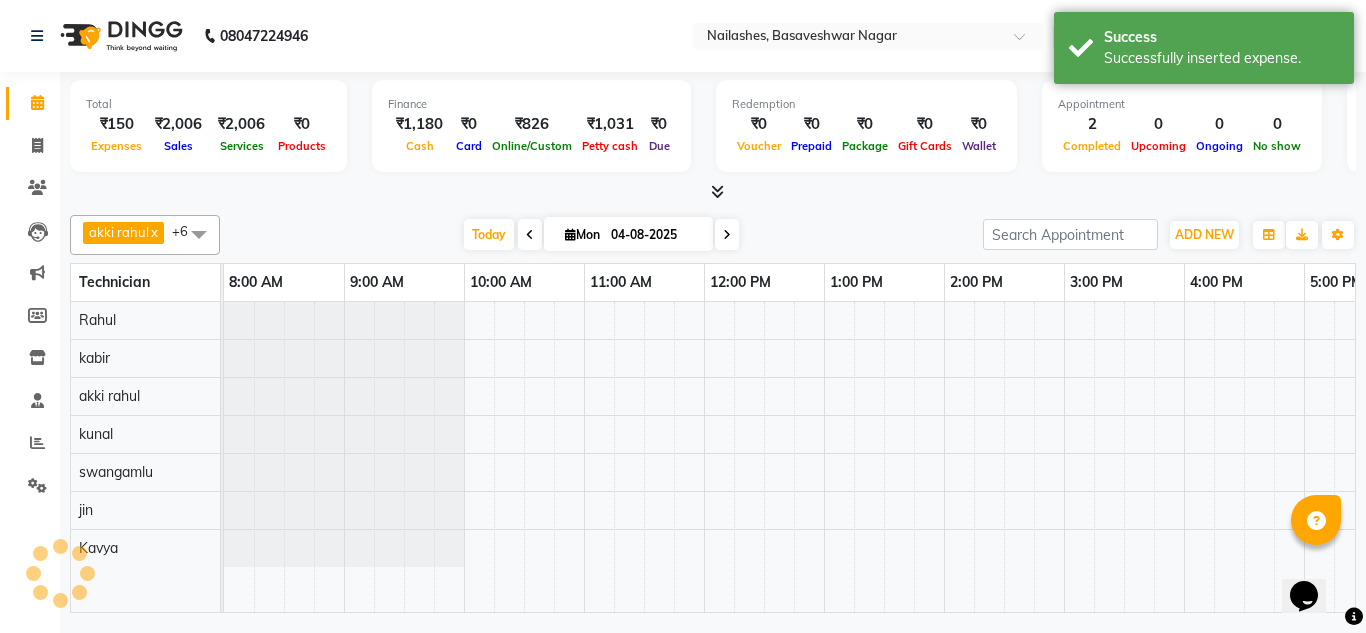 scroll, scrollTop: 0, scrollLeft: 309, axis: horizontal 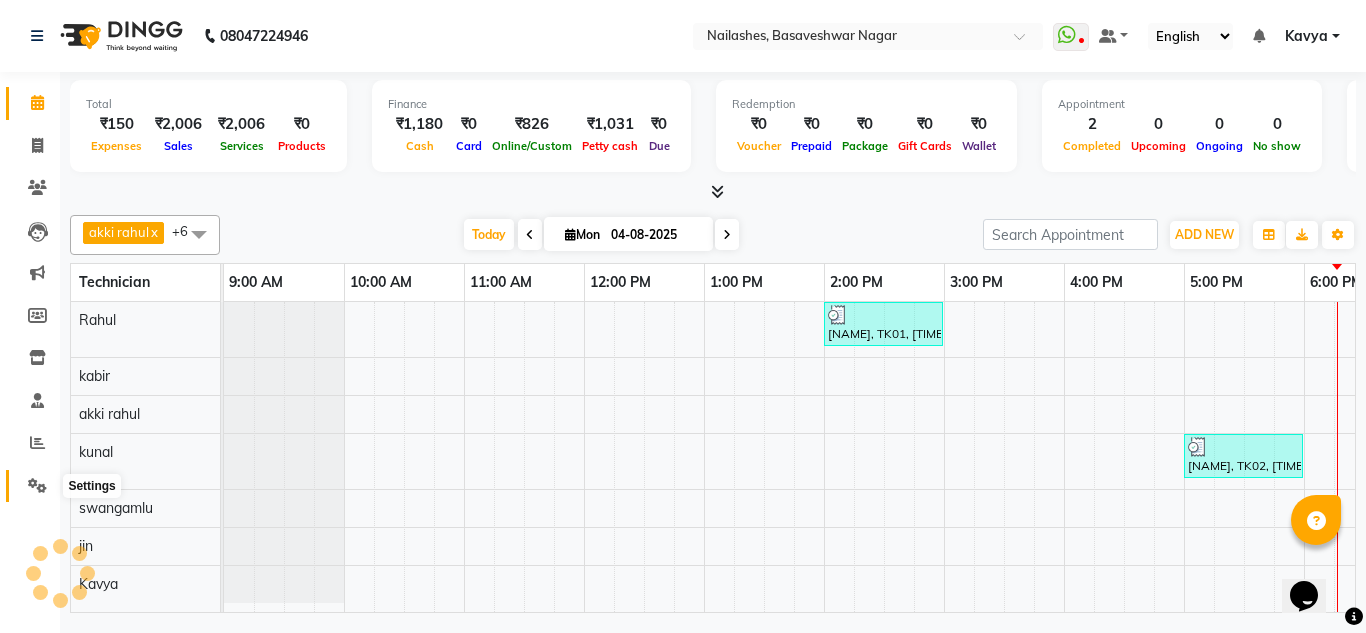 click 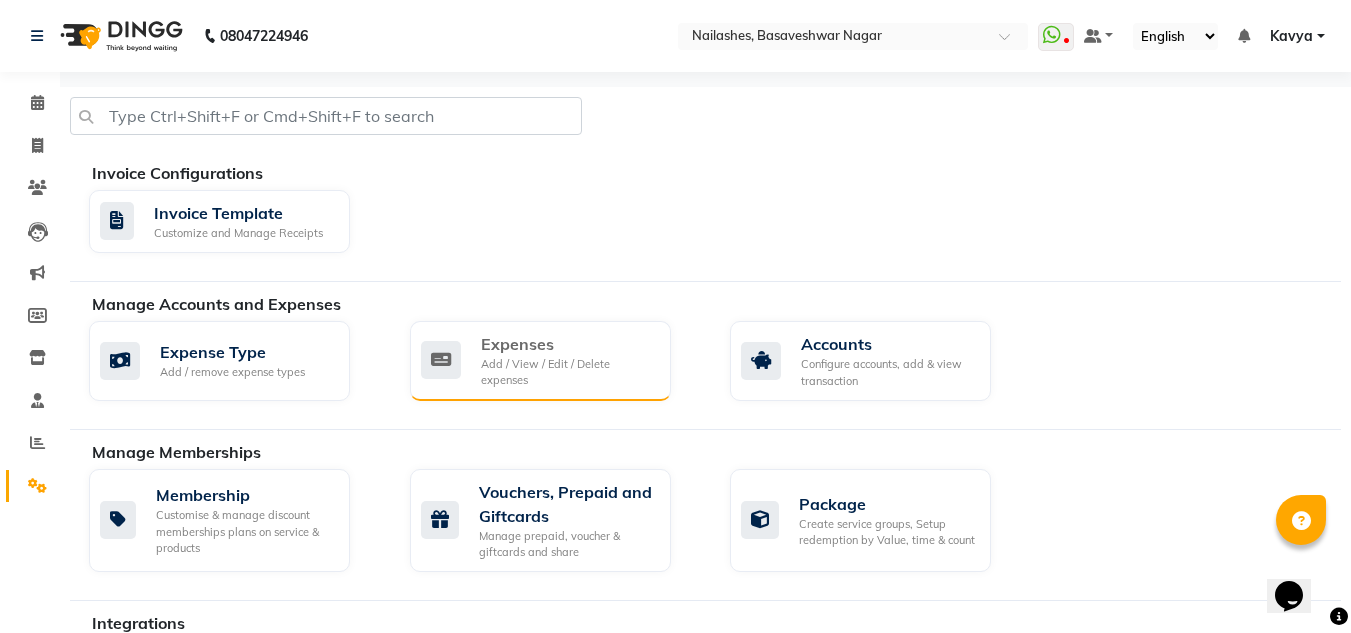 click on "Expenses" 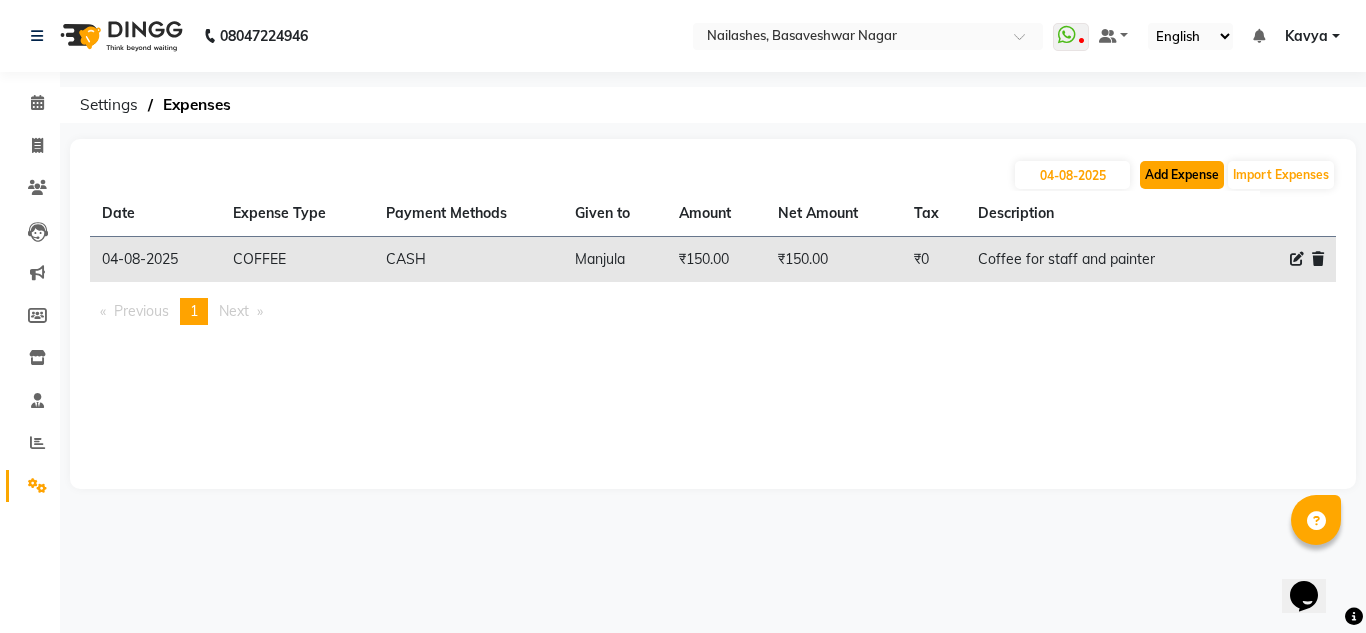 click on "Add Expense" 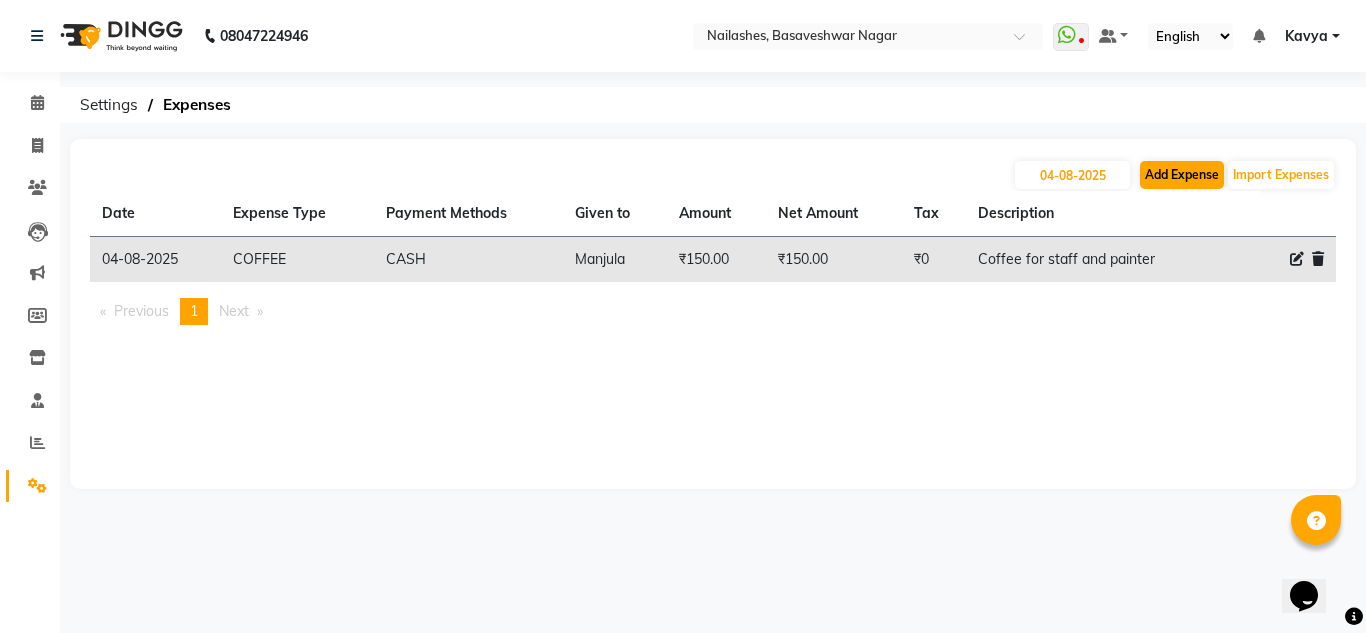 select on "1" 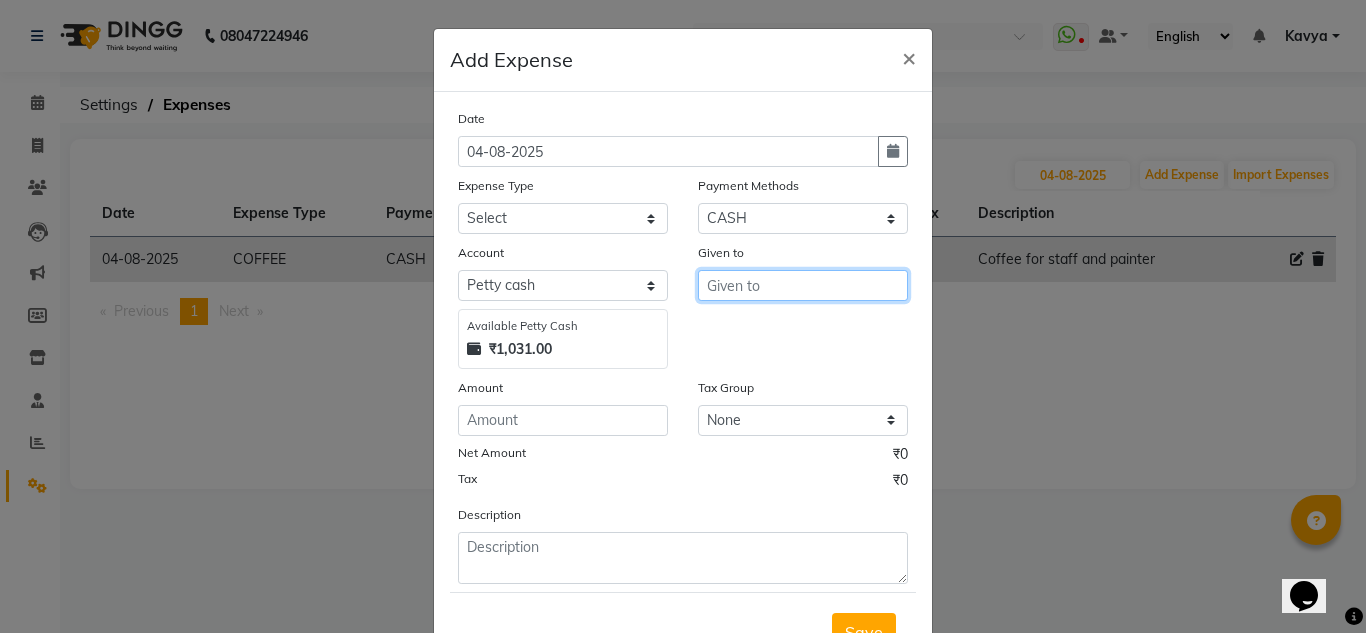click at bounding box center (803, 285) 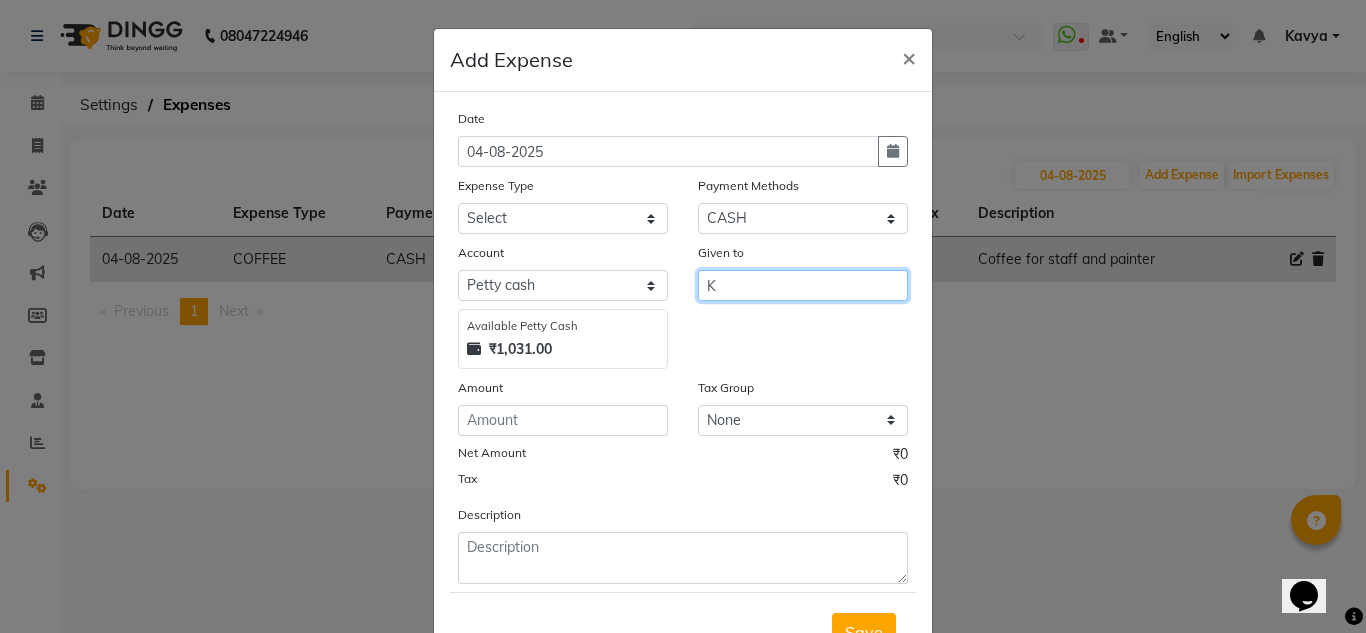 click on "K" at bounding box center (803, 285) 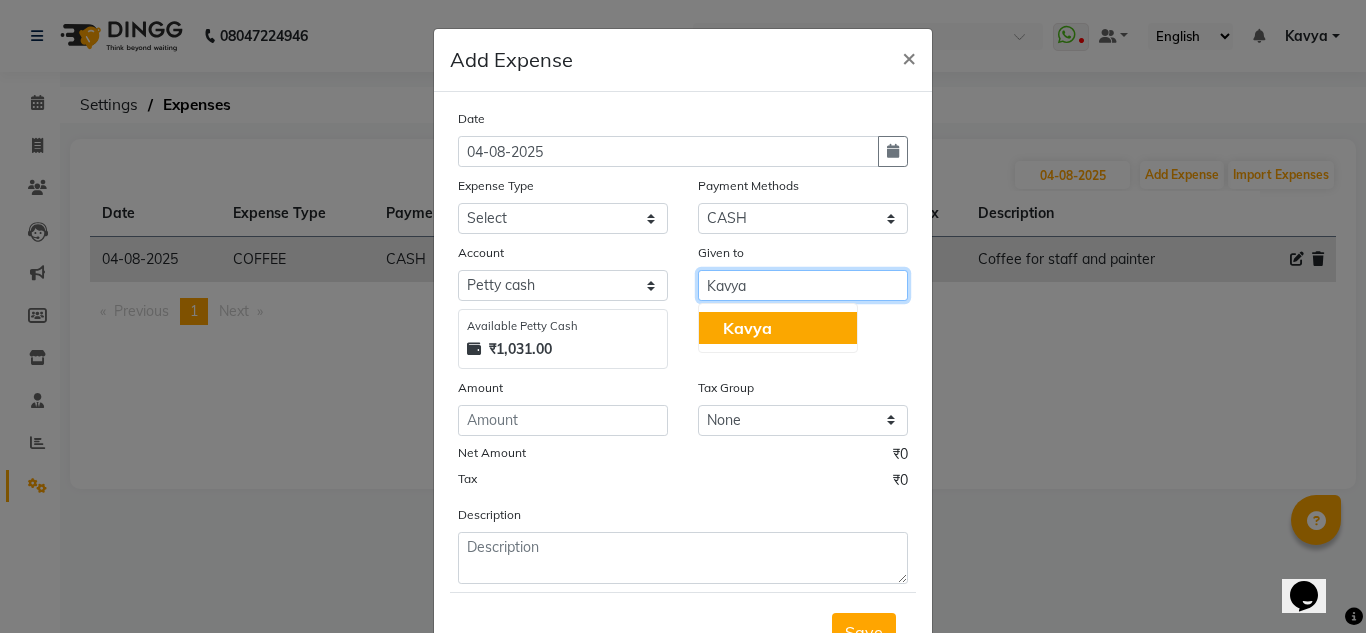 click on "Kavya" 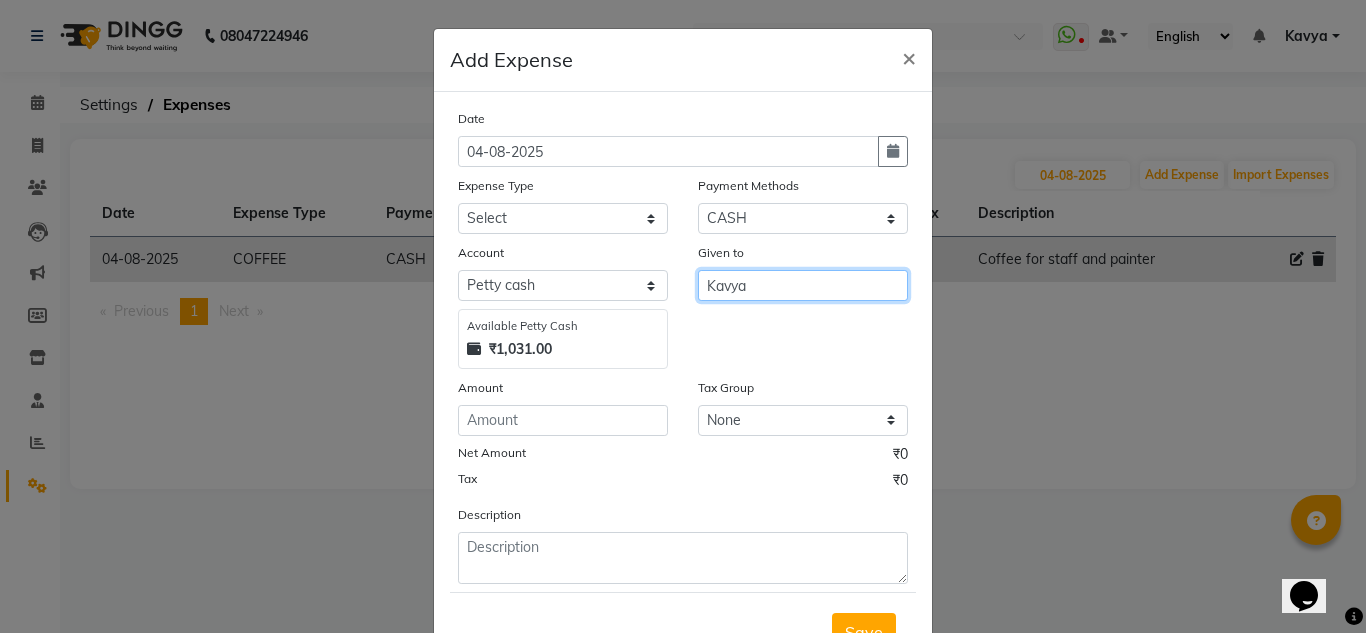 type on "Kavya" 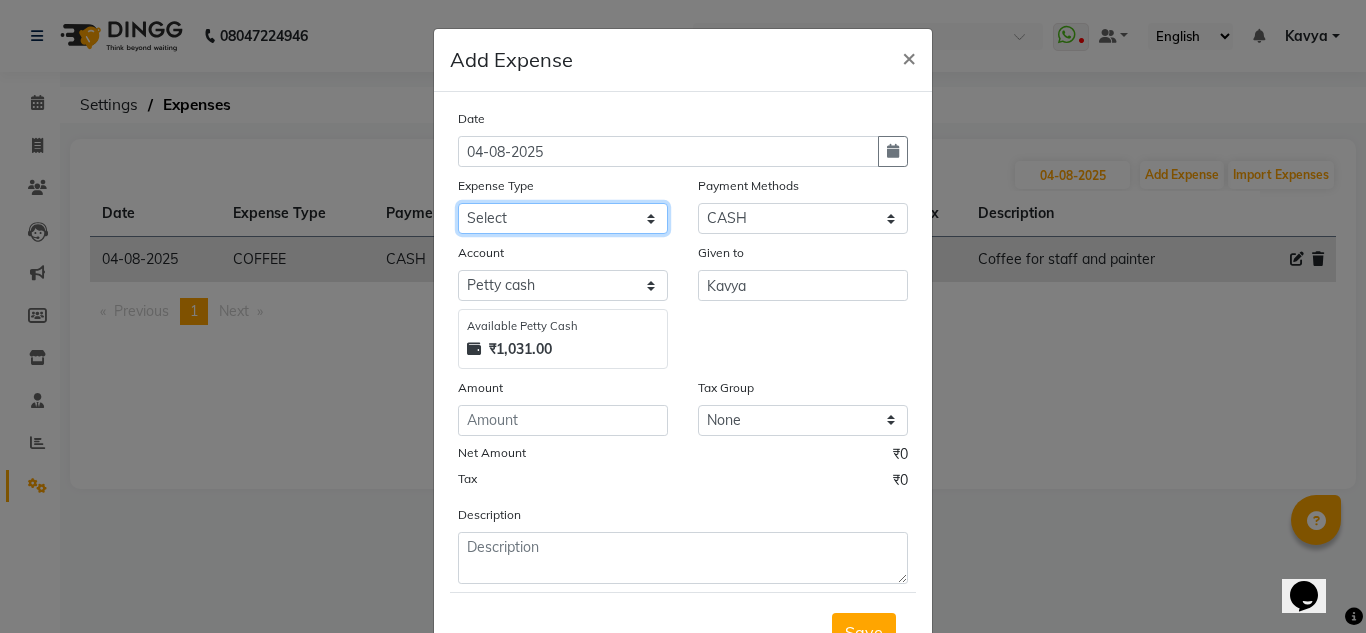 drag, startPoint x: 537, startPoint y: 216, endPoint x: 557, endPoint y: 395, distance: 180.11385 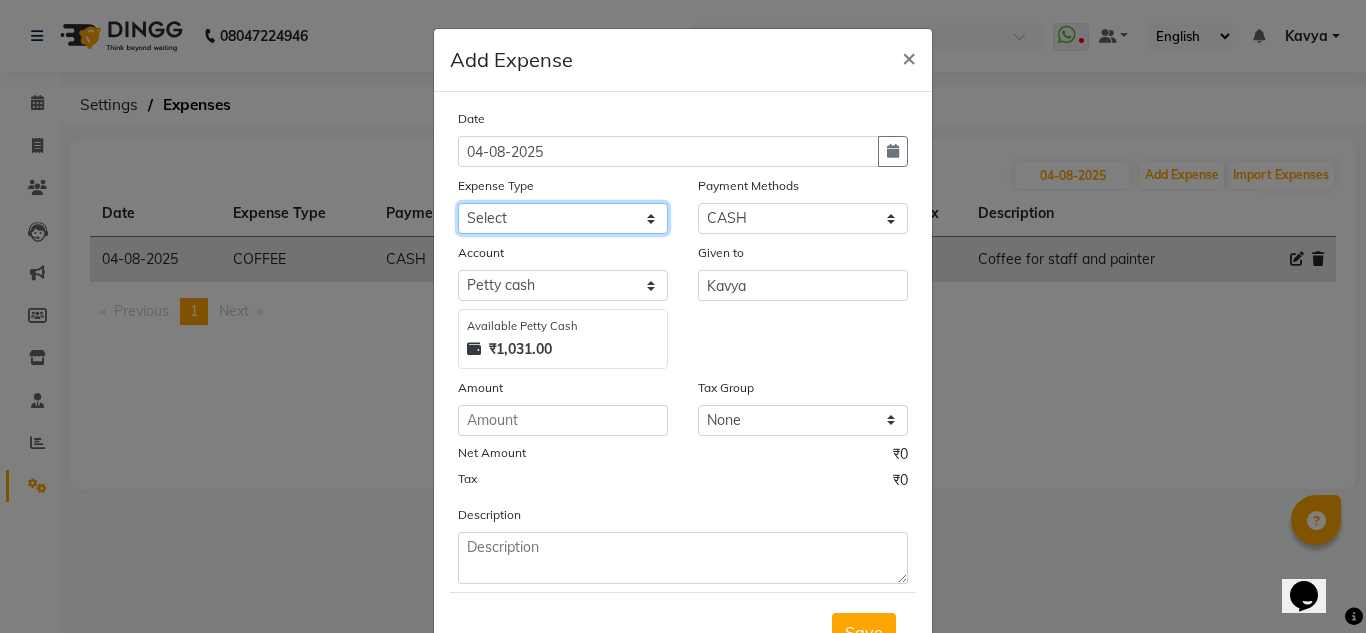 select on "16927" 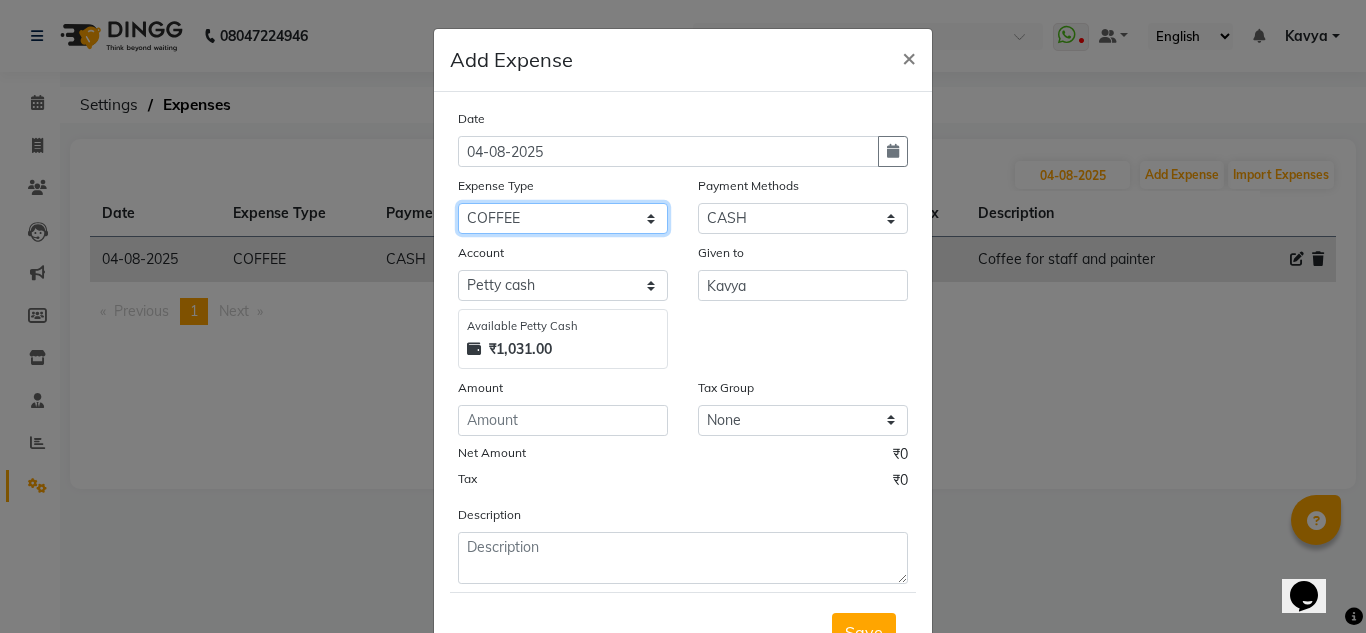 click on "Select acetone Advance Salary bank deposite BBMP Beauty products Bed charges BIRTHDAY CAKE Bonus Carpenter CASH EXPENSE VOUCHER Cash handover chocolate for store cleaning things Client Refreshment coconut water for clients COFFEE coffee cup coffee powder Commission Conveyance Cotton Courier decoration Diesel for generator Donation Drinking Water Electricity Eyelashes return Face mask floor cleaner flowers daily garbage generator diesel green tea GST handover HANDWASH House Keeping Material House keeping Salary Incentive Internet Bill juice LAUNDRY Maintainance Marketing Medical Membership Milk Milk miscelleneous Naturals salon NEWSPAPER O T Other Pantry PETROL Phone Bill Plants plumber pooja items Porter priest Product Purchase product return Product sale puja items RAPIDO Refund Rent Shop Rent Staff Accommodation Royalty Salary Staff cab charges Staff dinner Staff Flight Ticket Staff  Hiring from another Branch Staff Snacks Stationary STORE OPENING CHARGE sugar sweets TEAM DINNER TIPS Tissue Transgender" 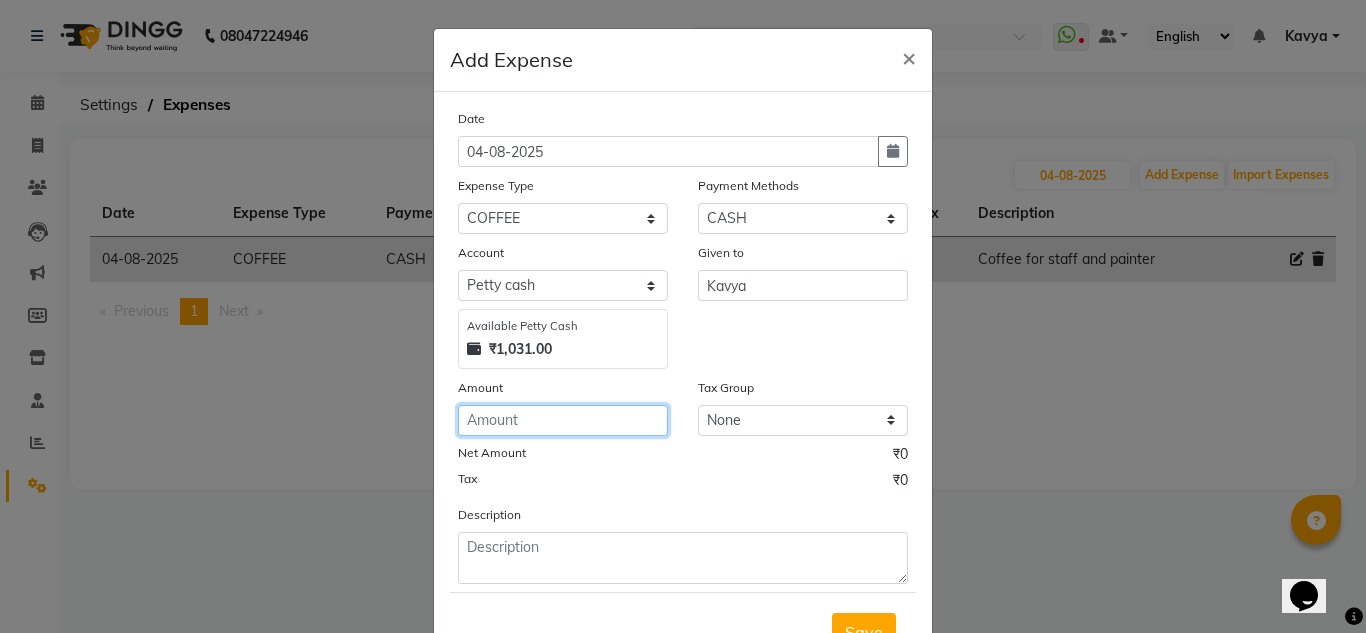 click 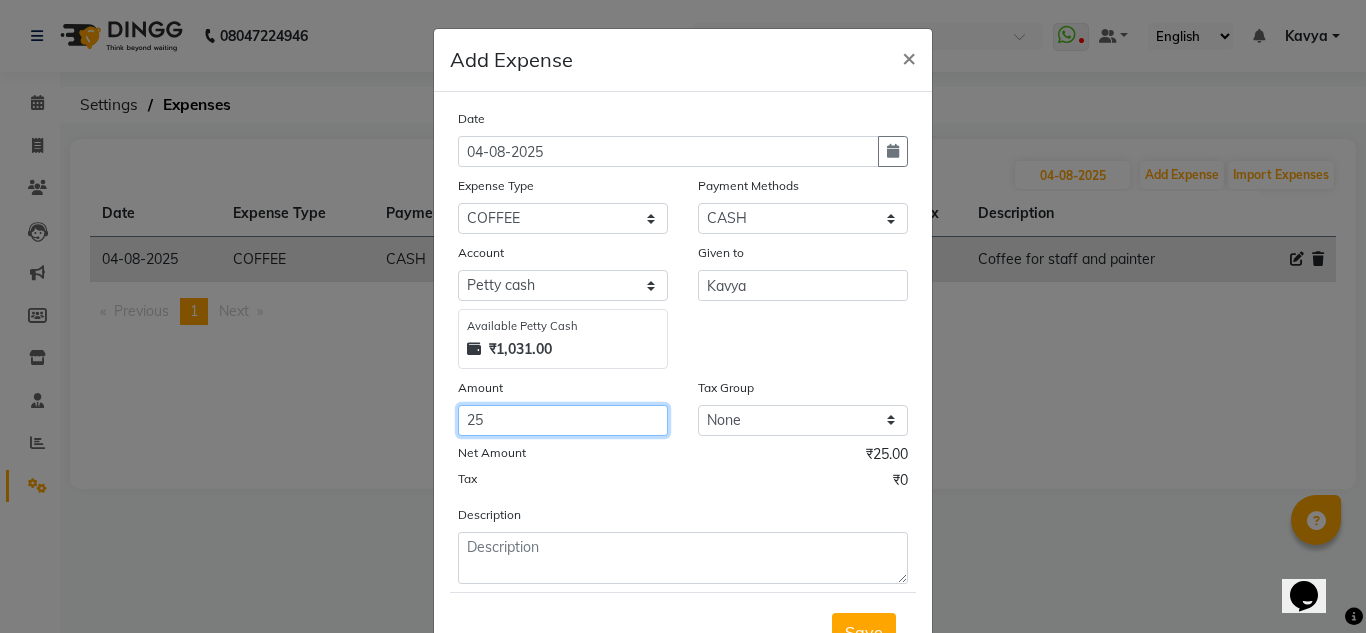 type on "25" 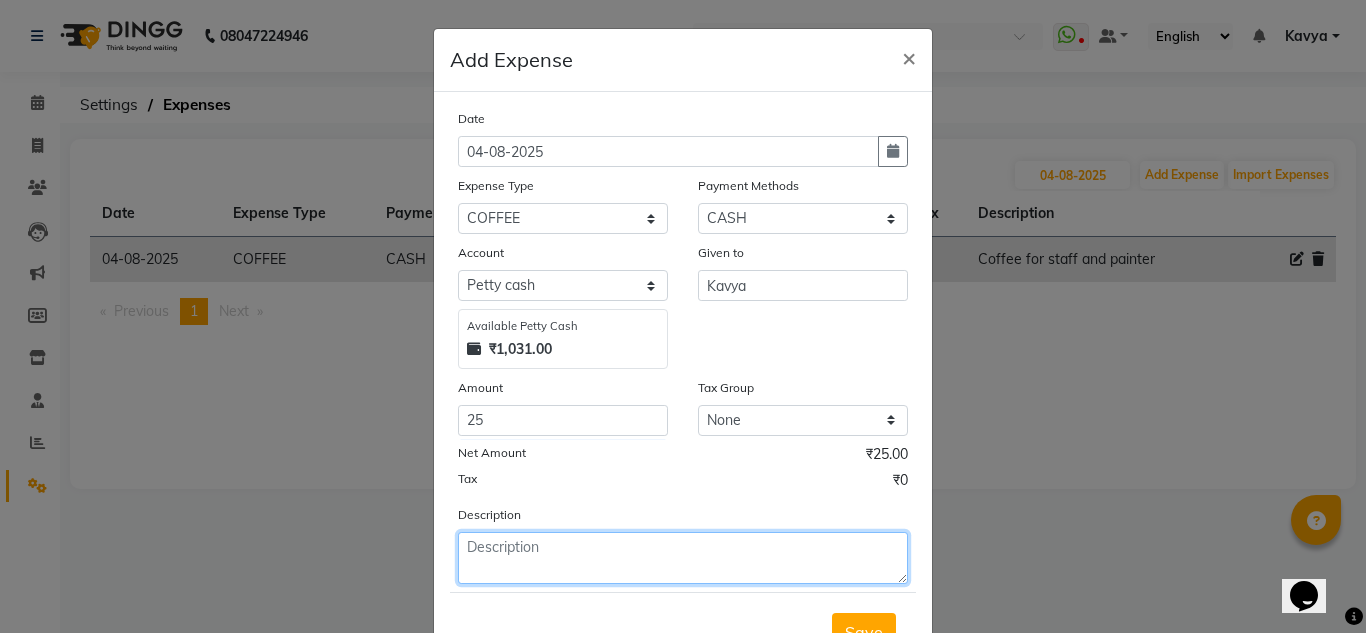 click 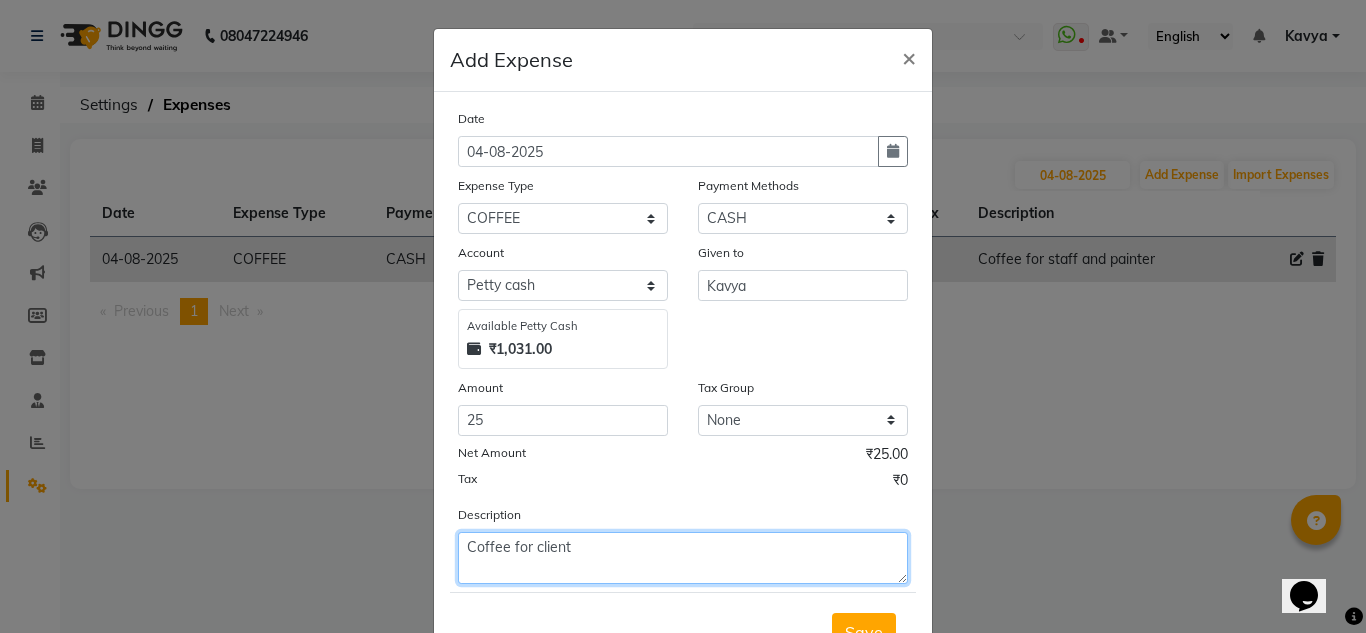 scroll, scrollTop: 83, scrollLeft: 0, axis: vertical 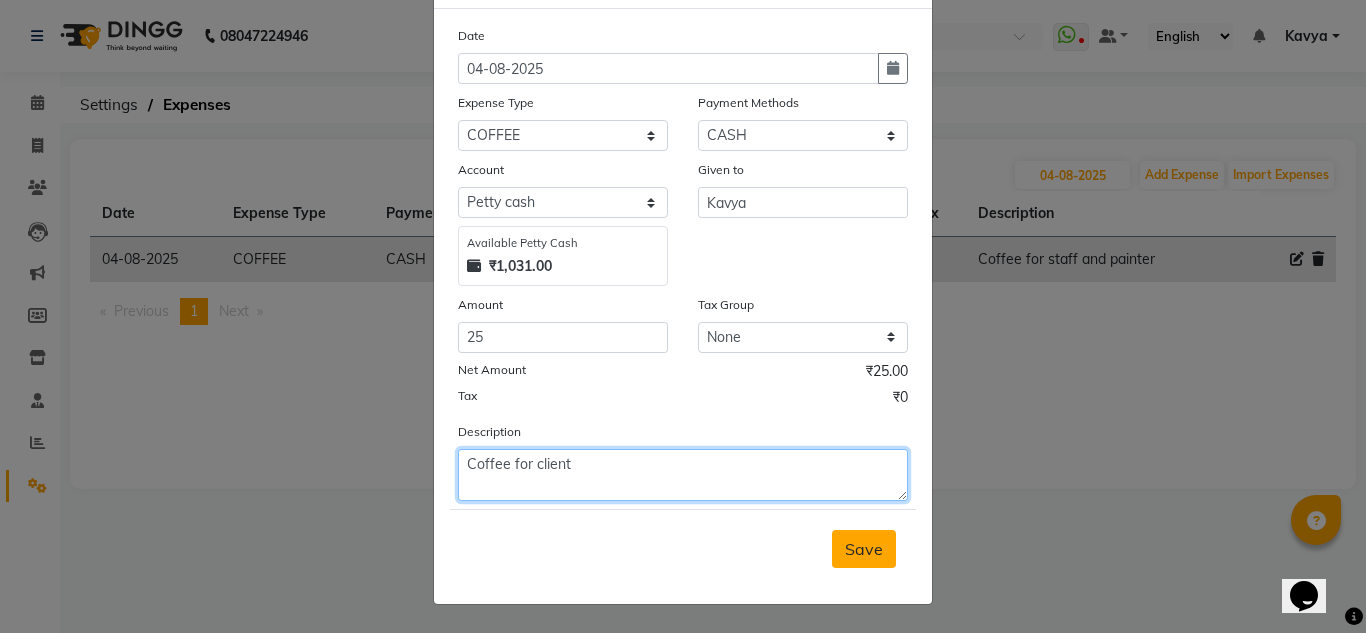 type on "Coffee for client" 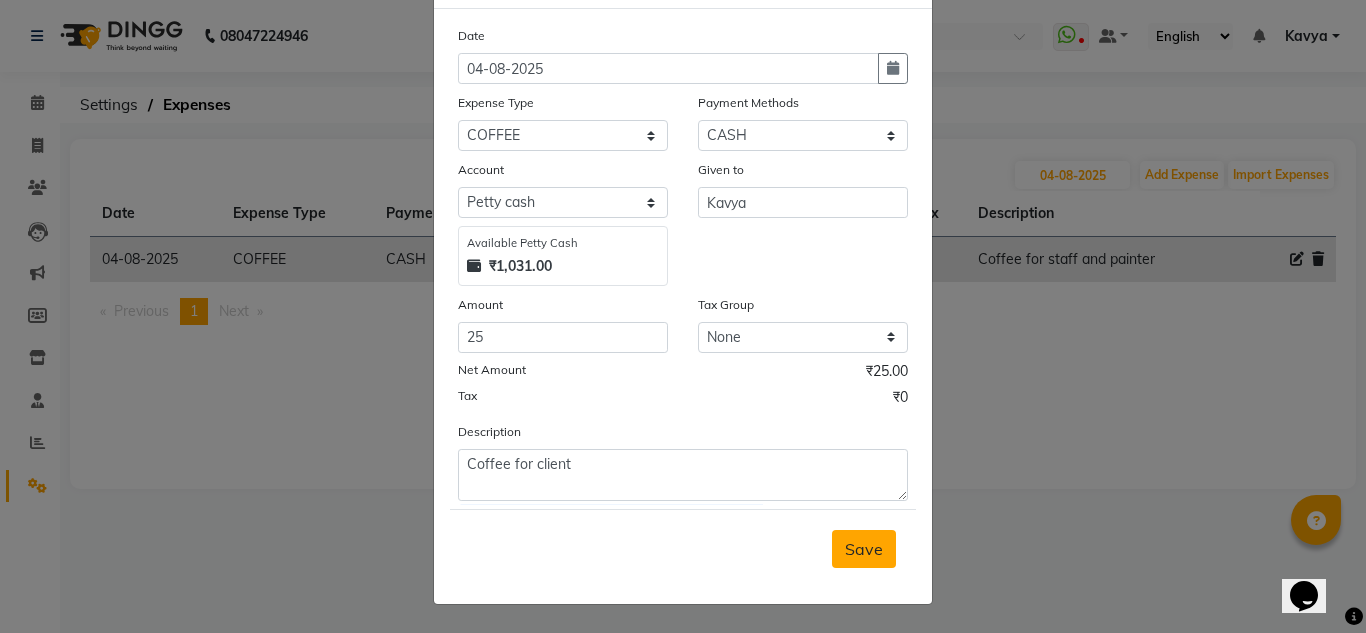 click on "Save" at bounding box center (864, 549) 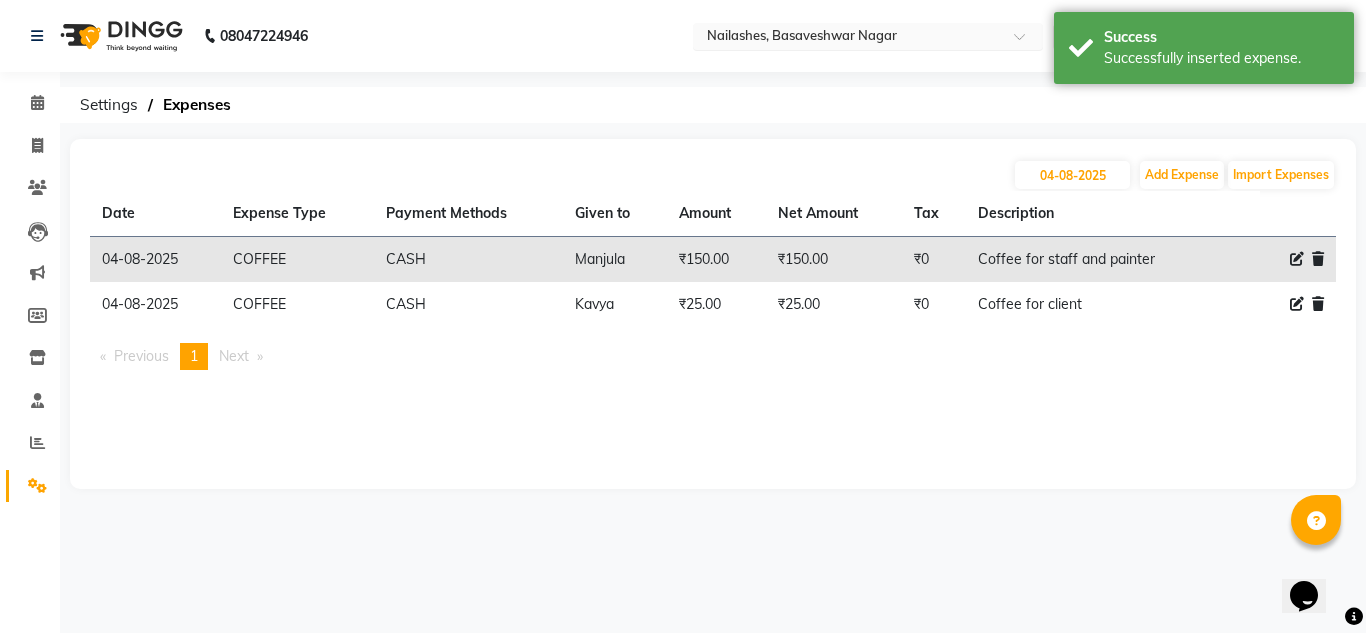 drag, startPoint x: 947, startPoint y: 51, endPoint x: 951, endPoint y: 37, distance: 14.56022 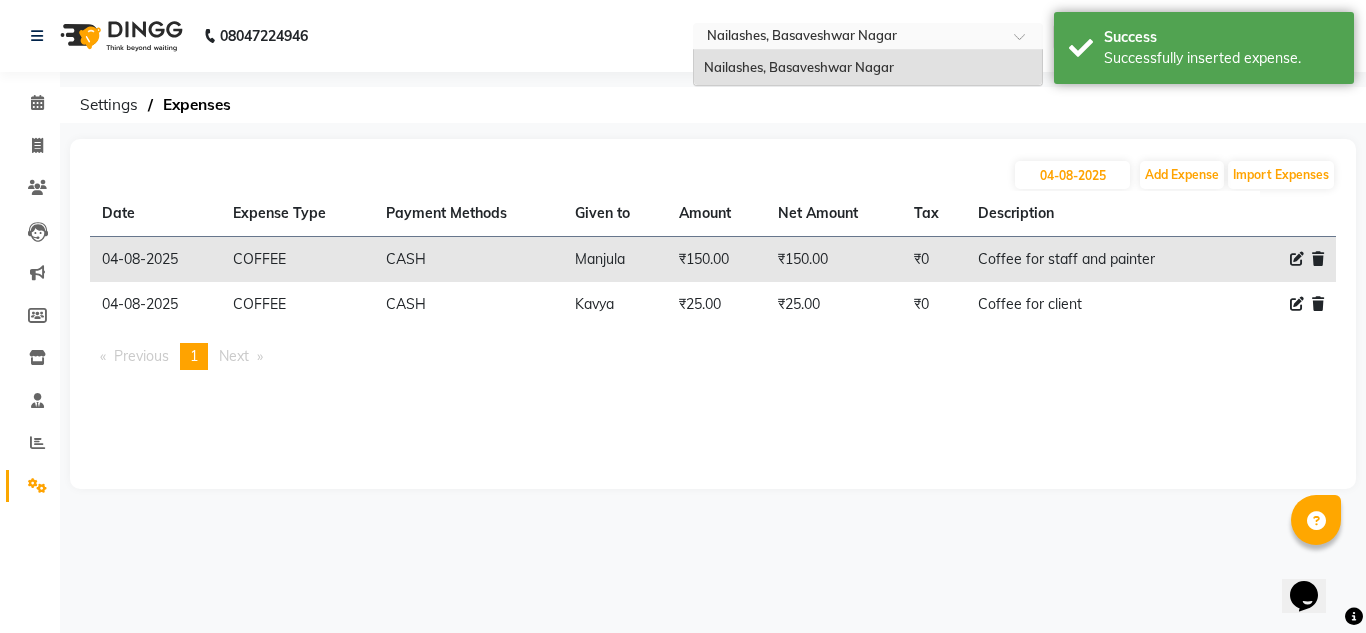 click at bounding box center [848, 38] 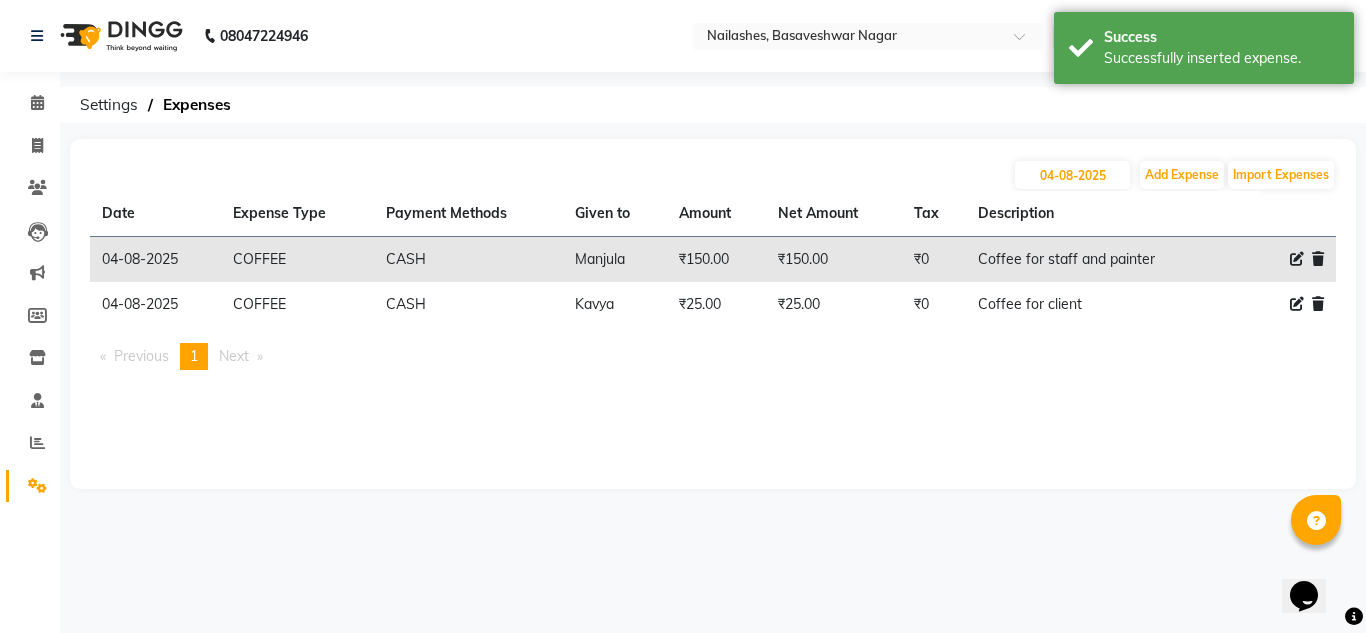 click on "Settings  Expenses" 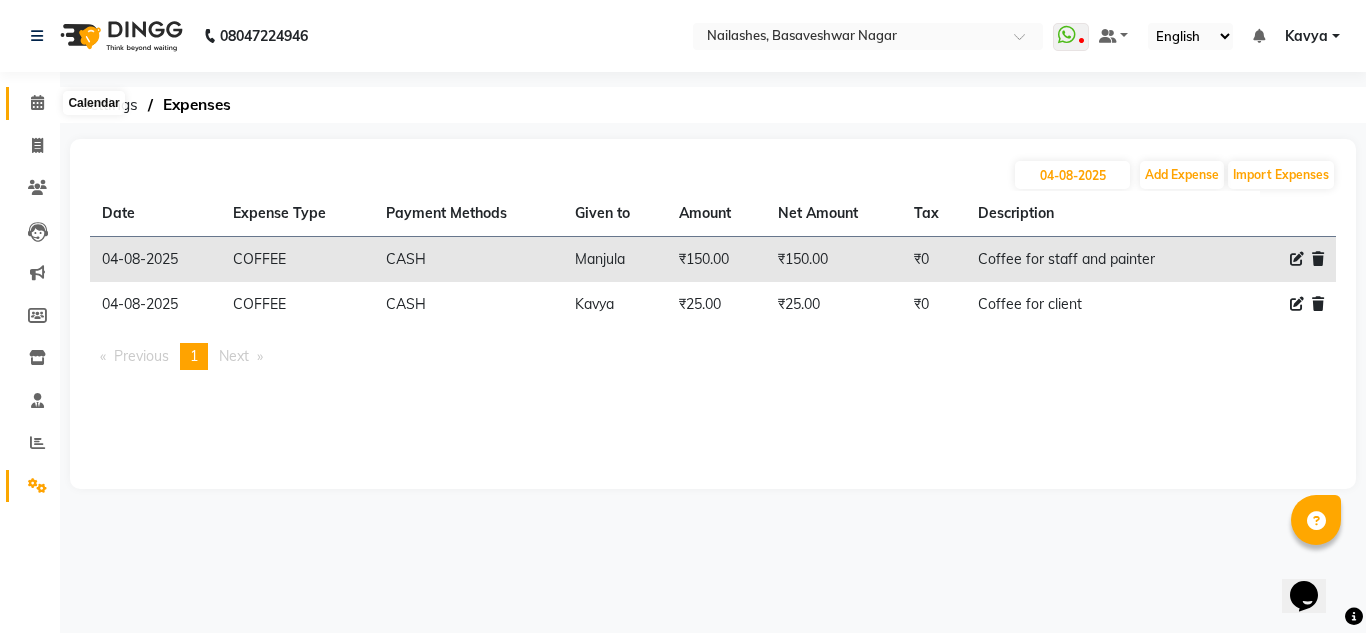 click 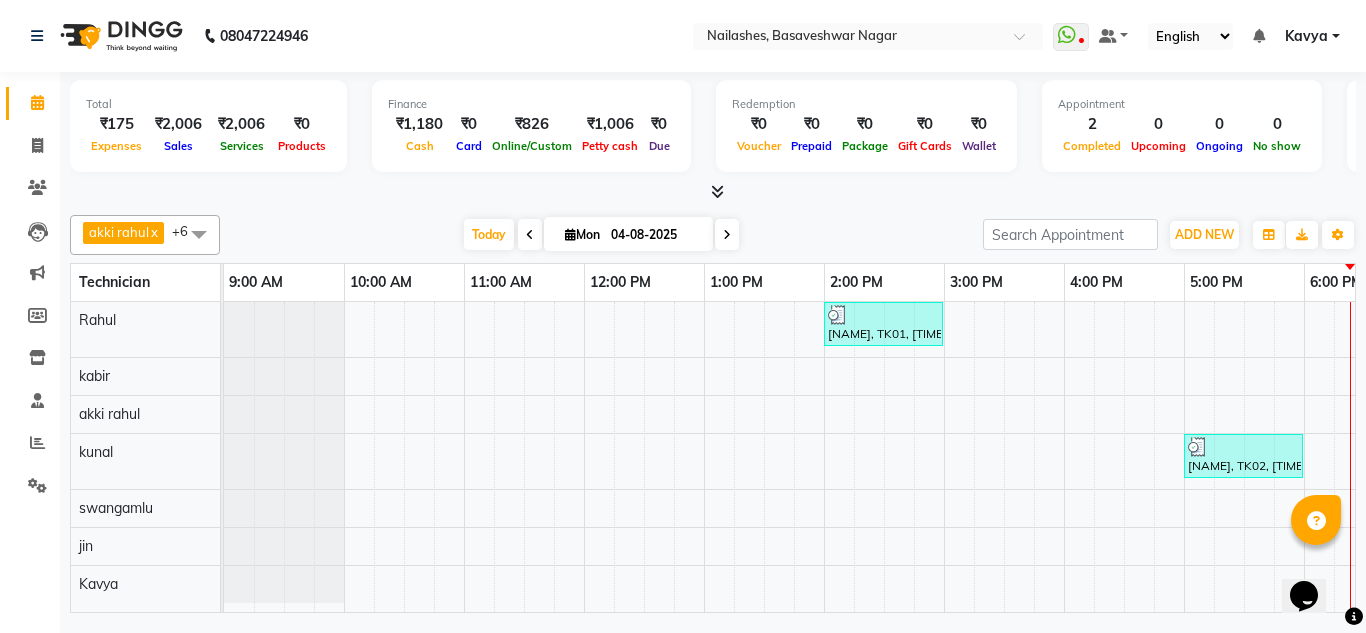 scroll, scrollTop: 0, scrollLeft: 32, axis: horizontal 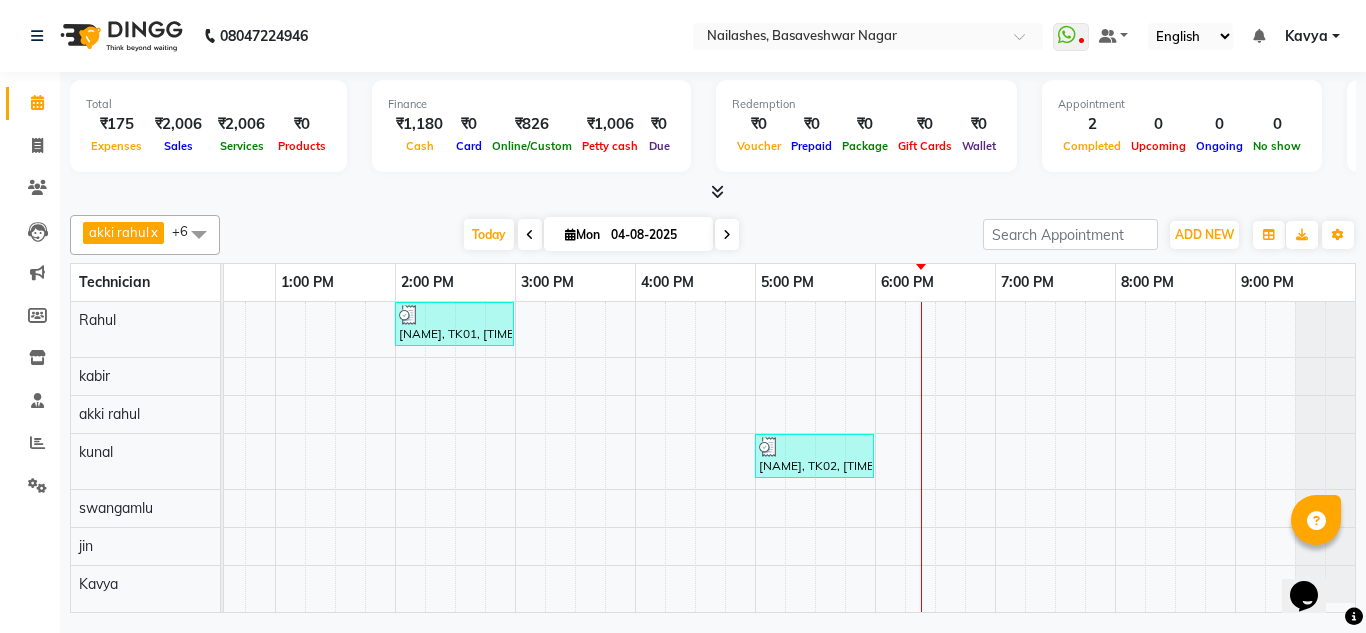 click at bounding box center [727, 234] 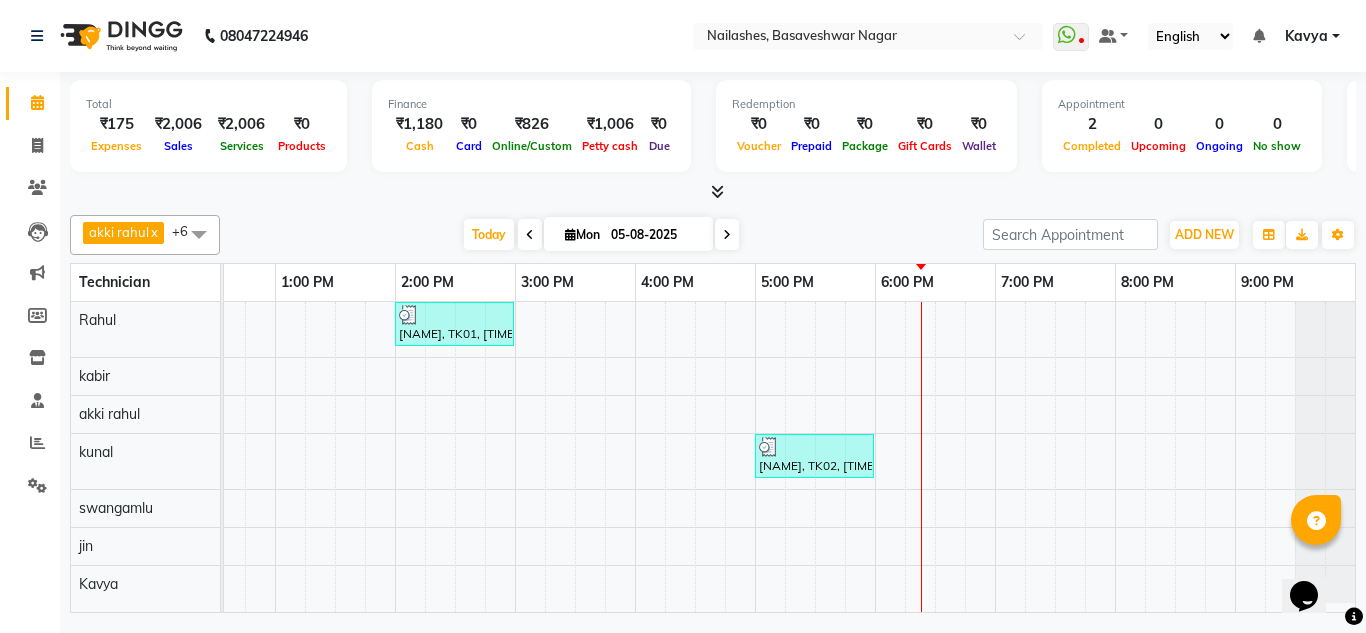 scroll, scrollTop: 0, scrollLeft: 0, axis: both 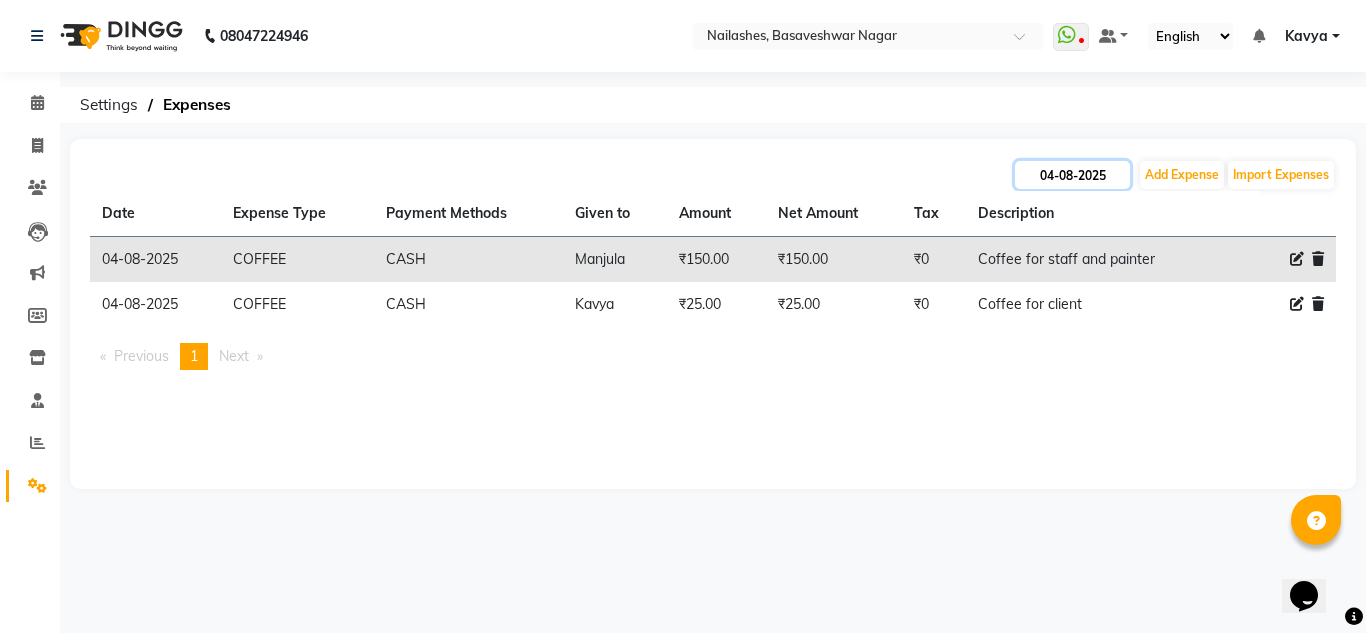click on "04-08-2025" 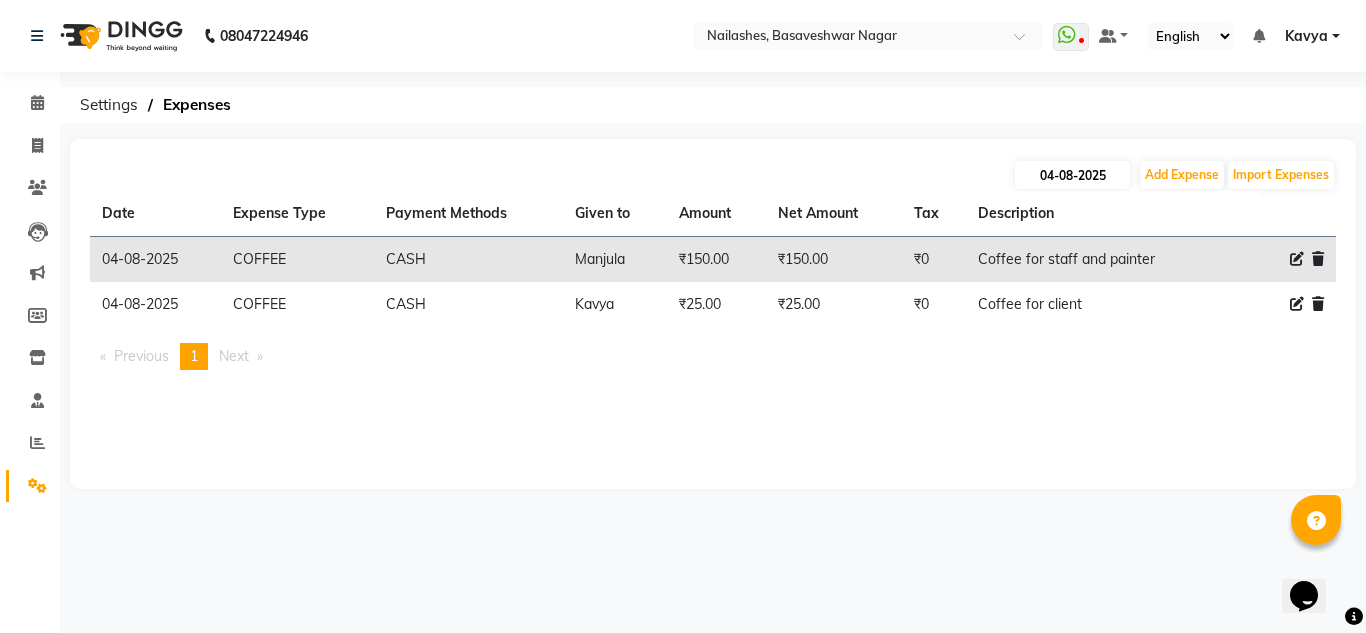 select on "8" 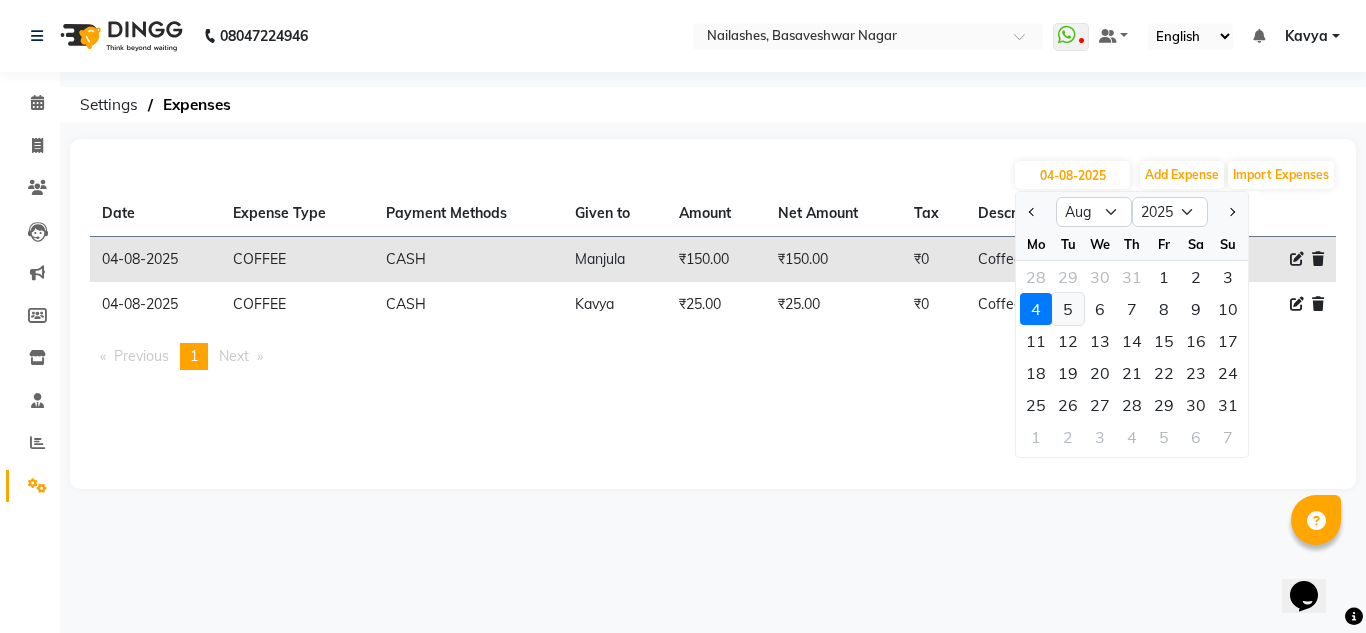 click on "5" 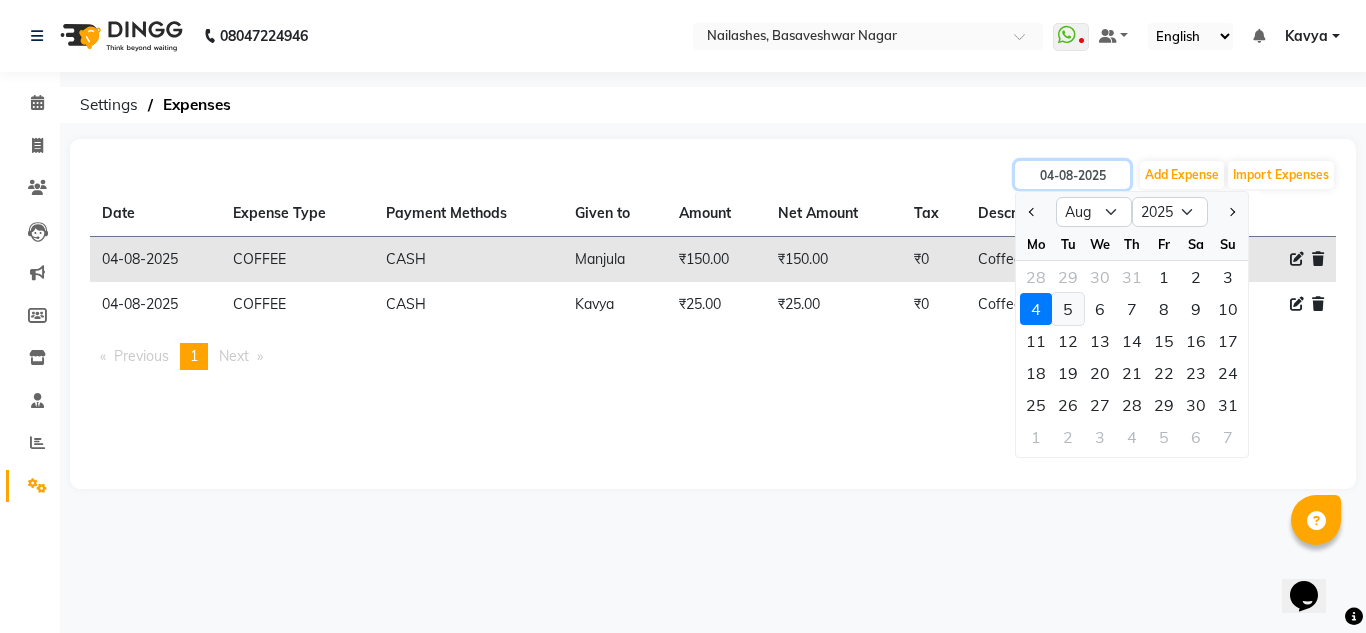 type on "05-08-2025" 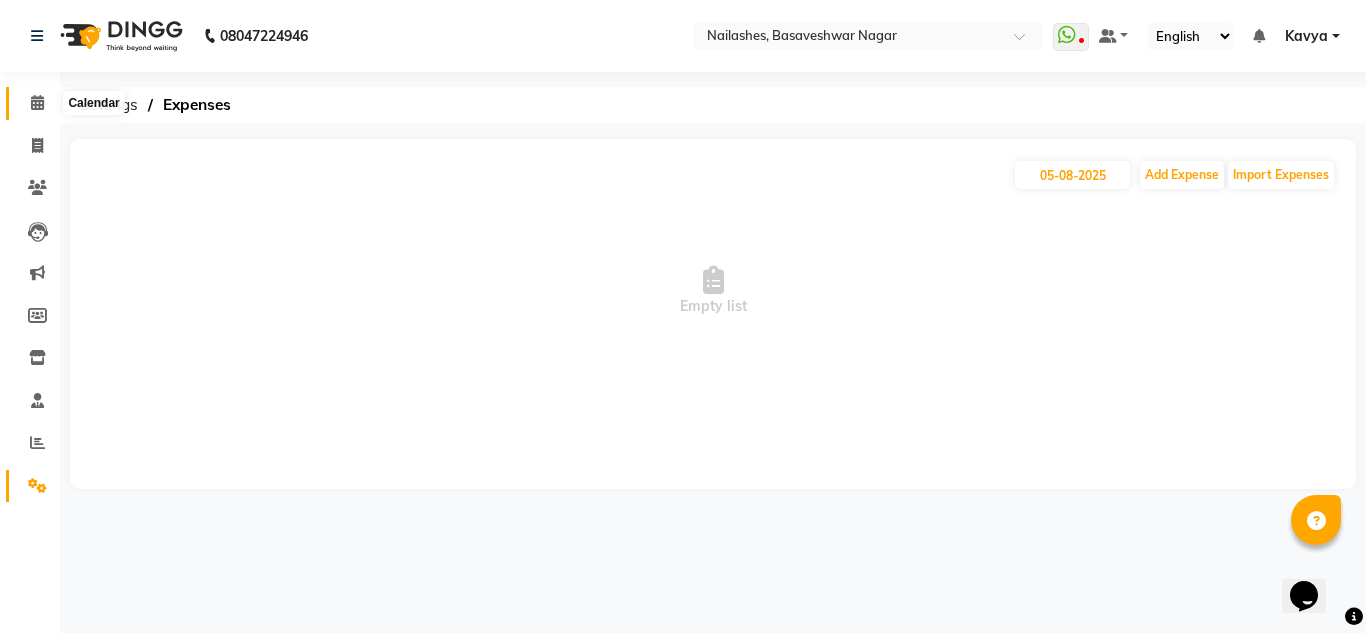 click 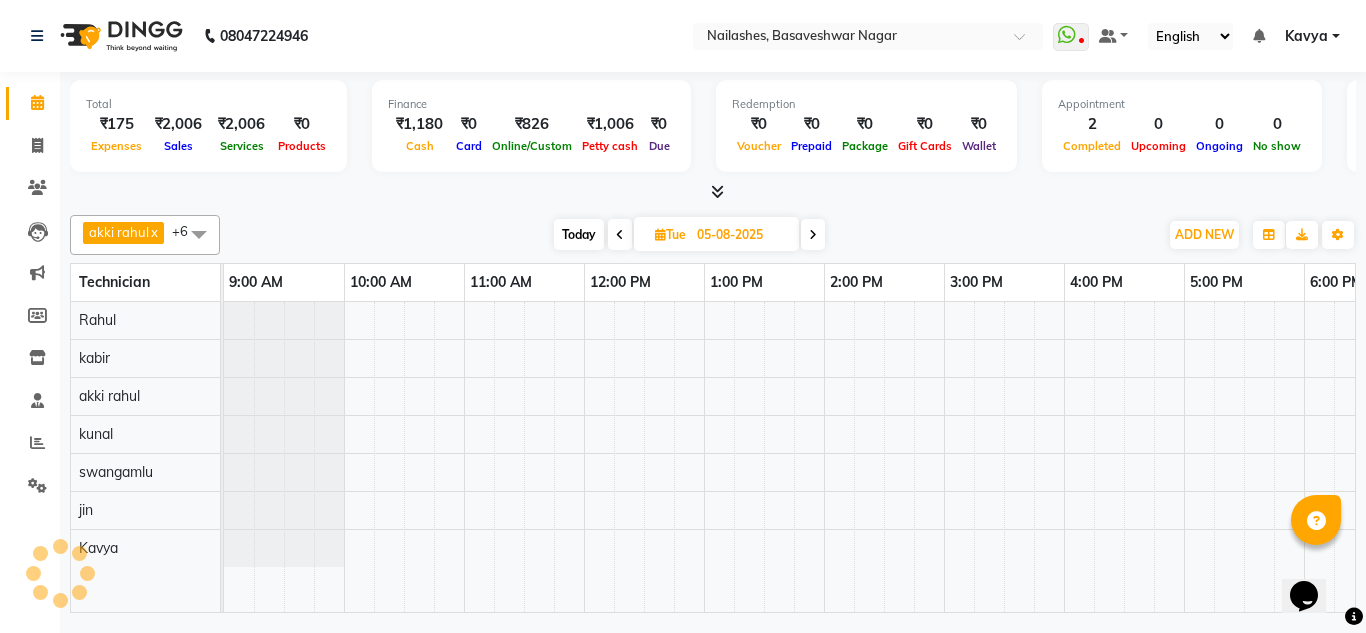 scroll, scrollTop: 0, scrollLeft: 0, axis: both 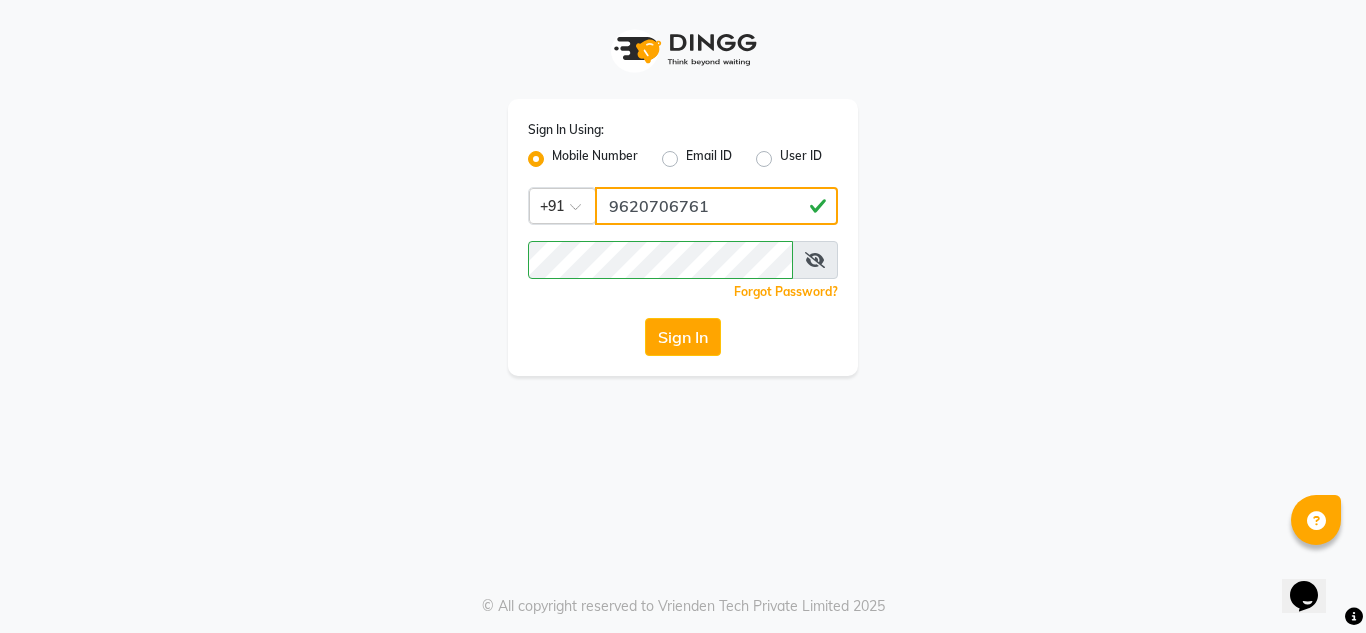 click on "9620706761" 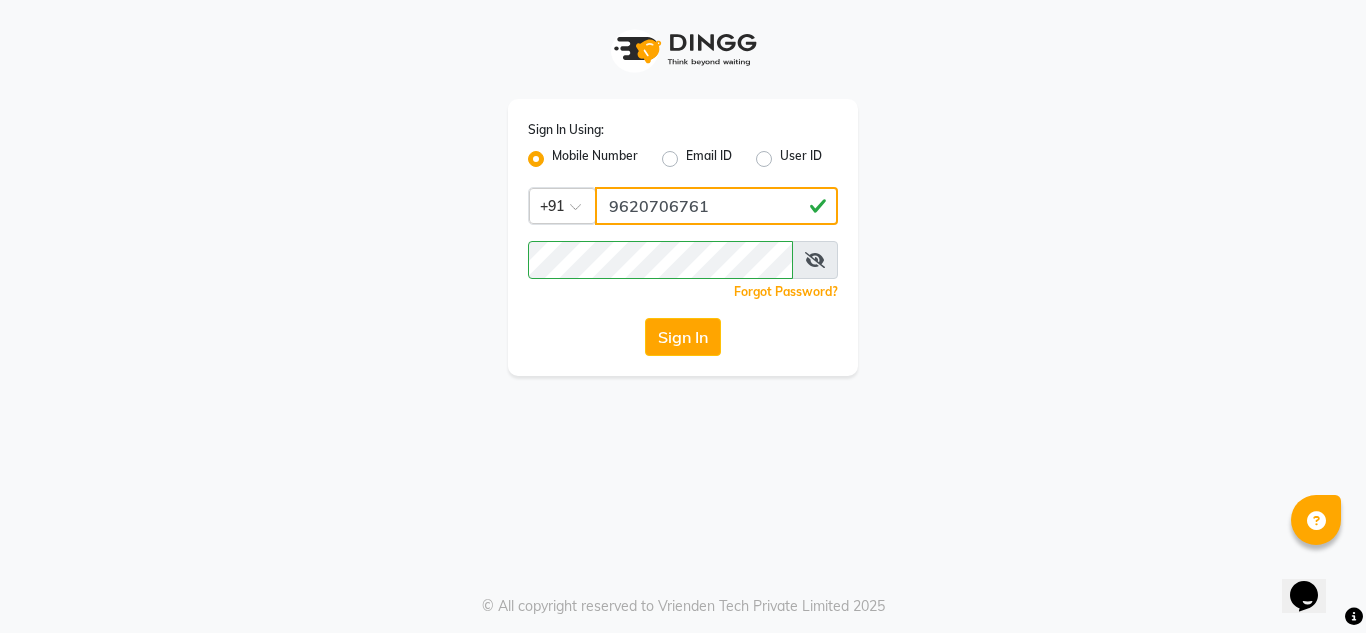type on "[PHONE]" 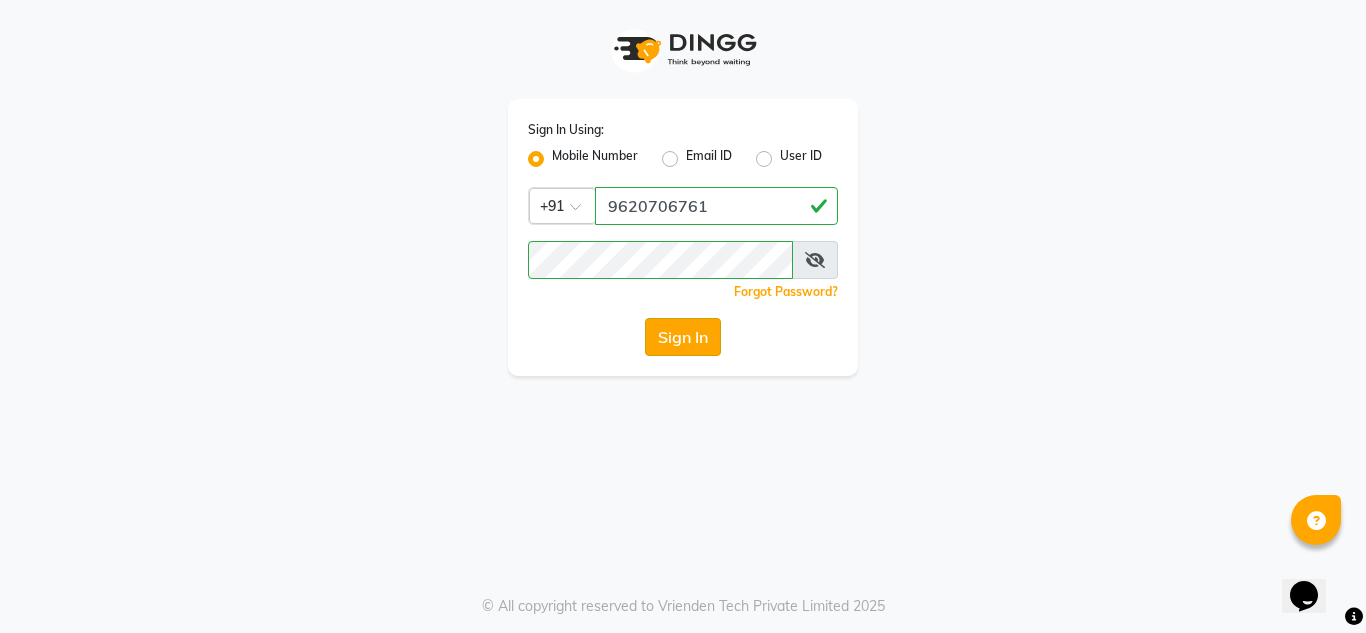 click on "Sign In" 